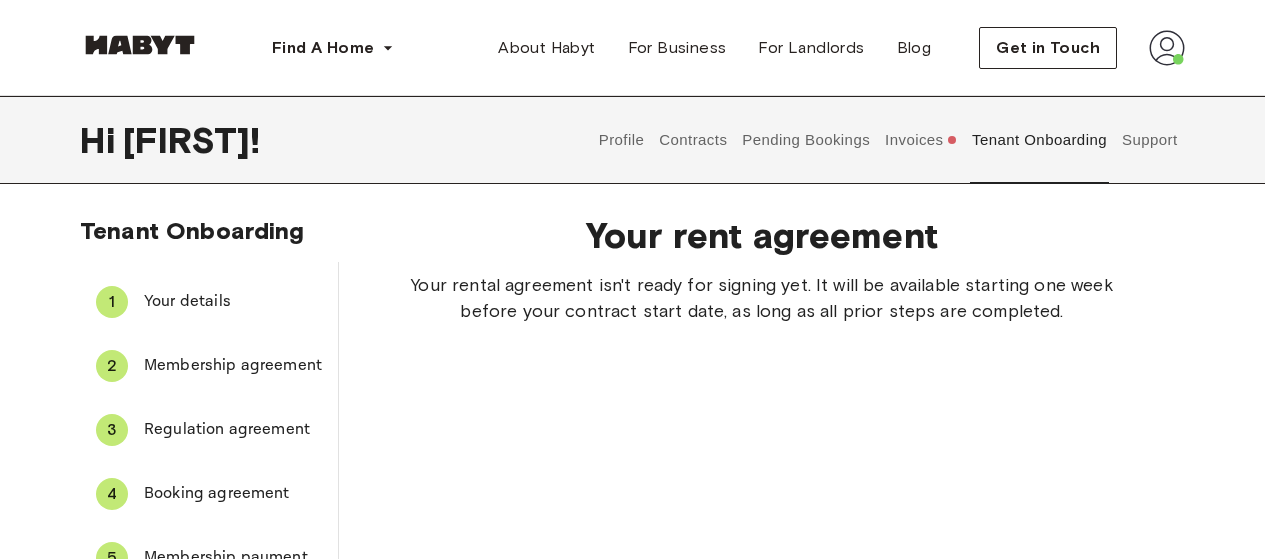 scroll, scrollTop: 0, scrollLeft: 0, axis: both 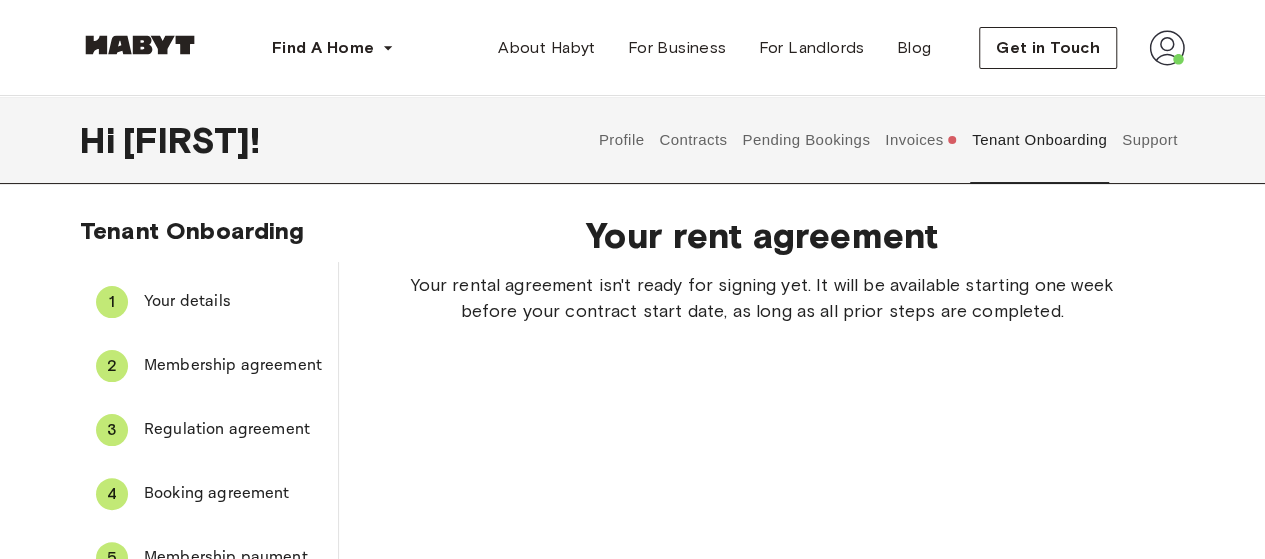 click on "Contracts" at bounding box center [693, 140] 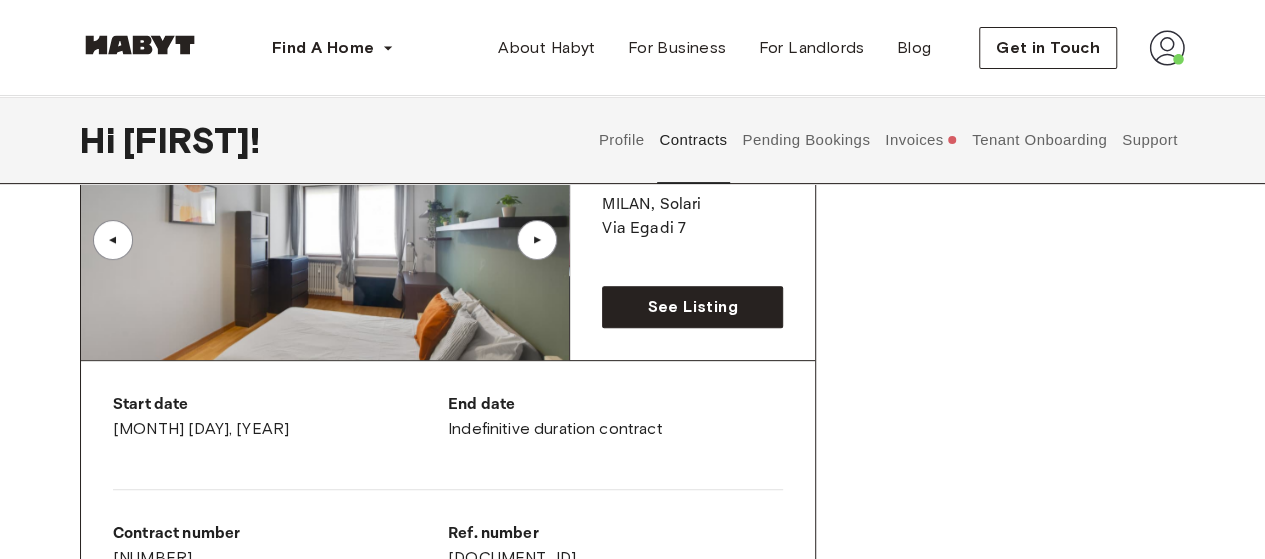scroll, scrollTop: 100, scrollLeft: 0, axis: vertical 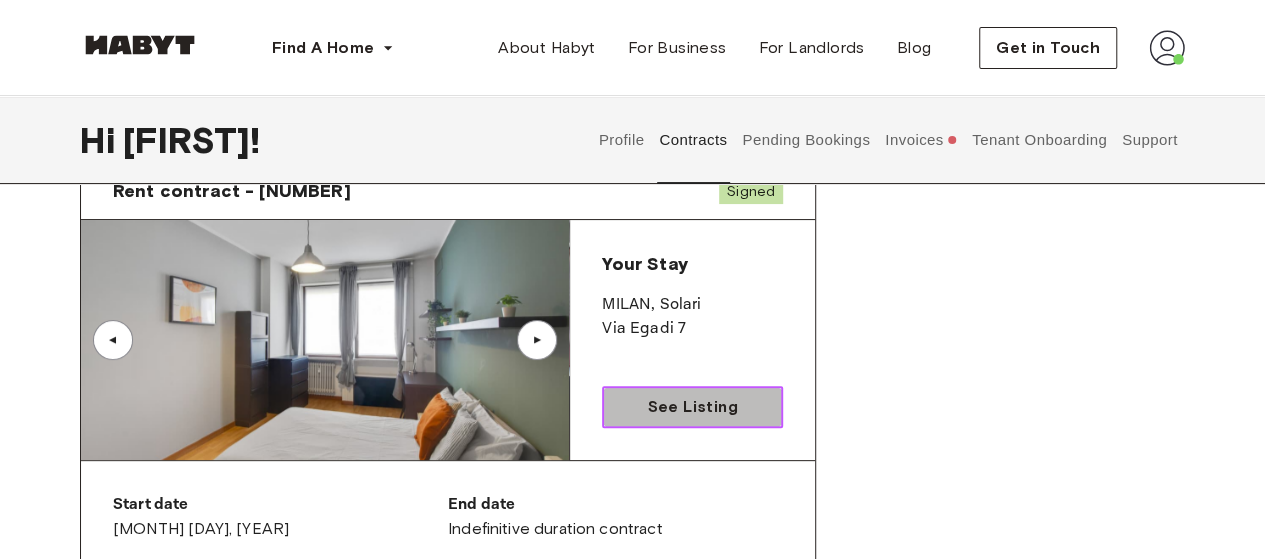 click on "See Listing" at bounding box center [692, 407] 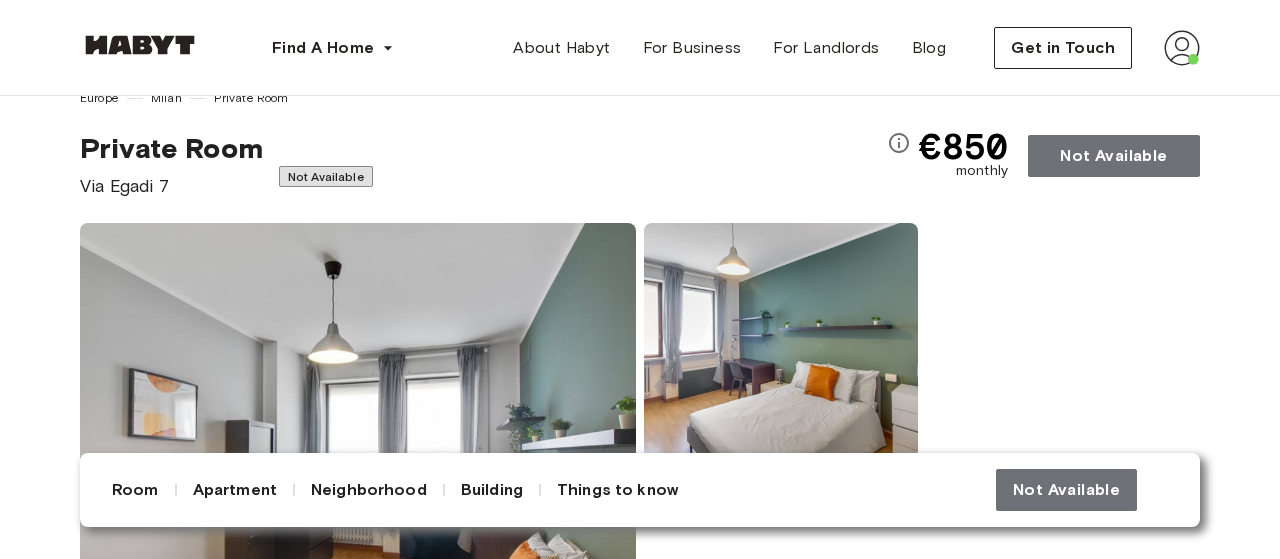 scroll, scrollTop: 100, scrollLeft: 0, axis: vertical 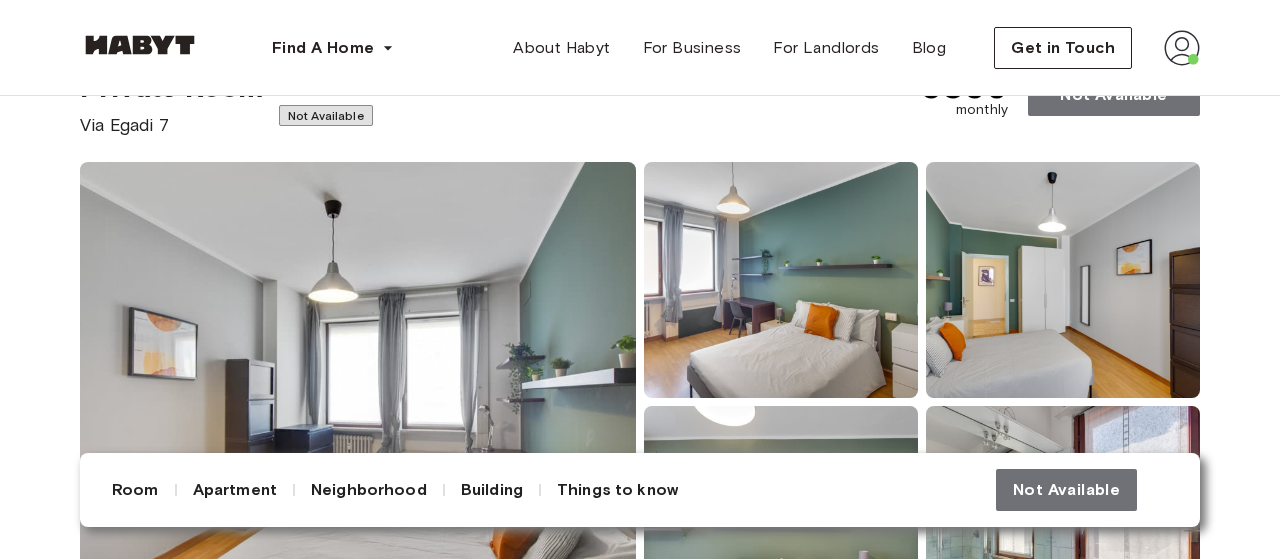 click on "Not Available" at bounding box center [1082, 490] 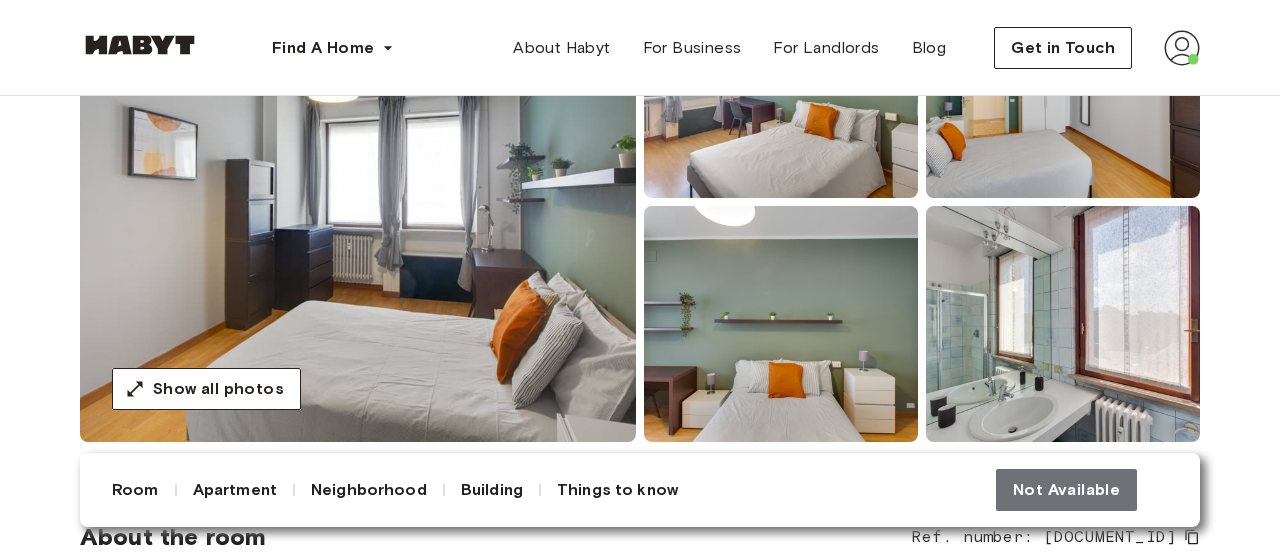 scroll, scrollTop: 200, scrollLeft: 0, axis: vertical 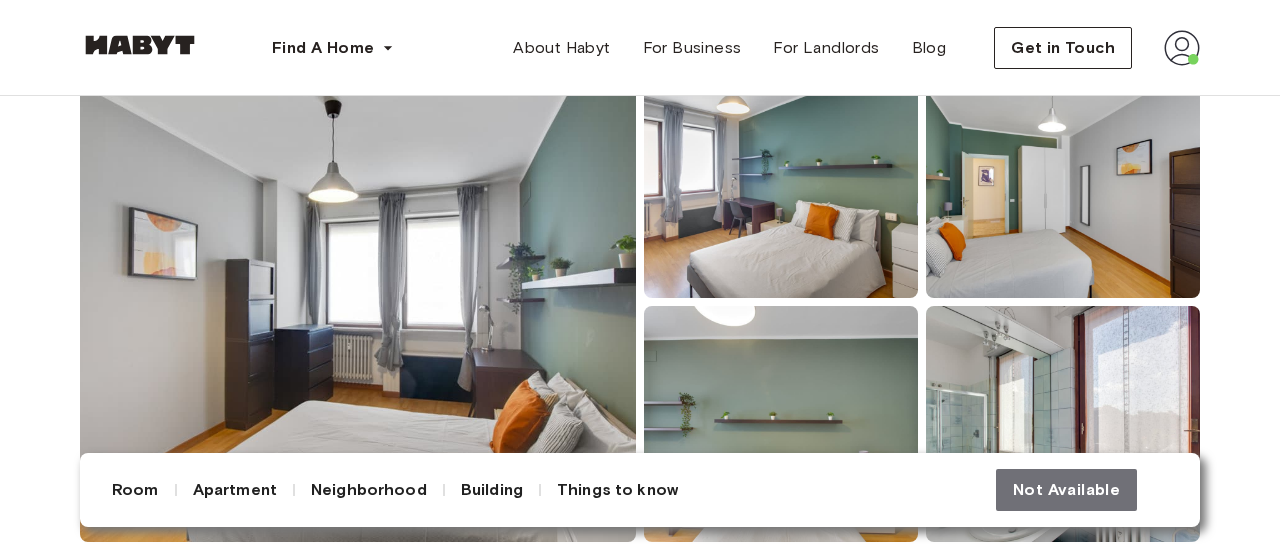 click at bounding box center [358, 302] 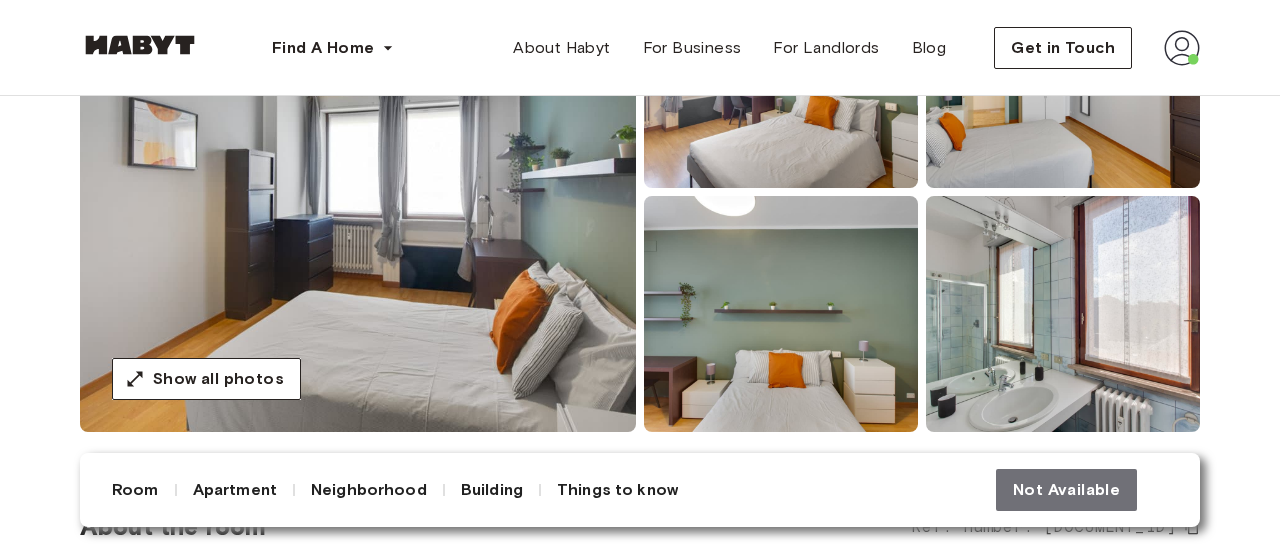scroll, scrollTop: 311, scrollLeft: 0, axis: vertical 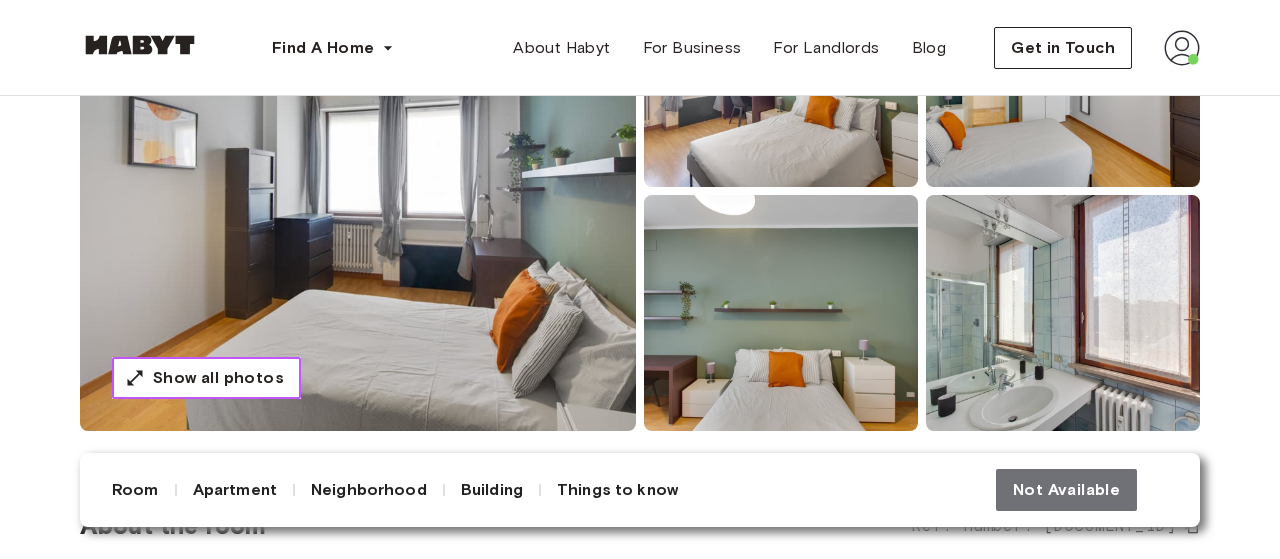click on "Show all photos" at bounding box center (218, 378) 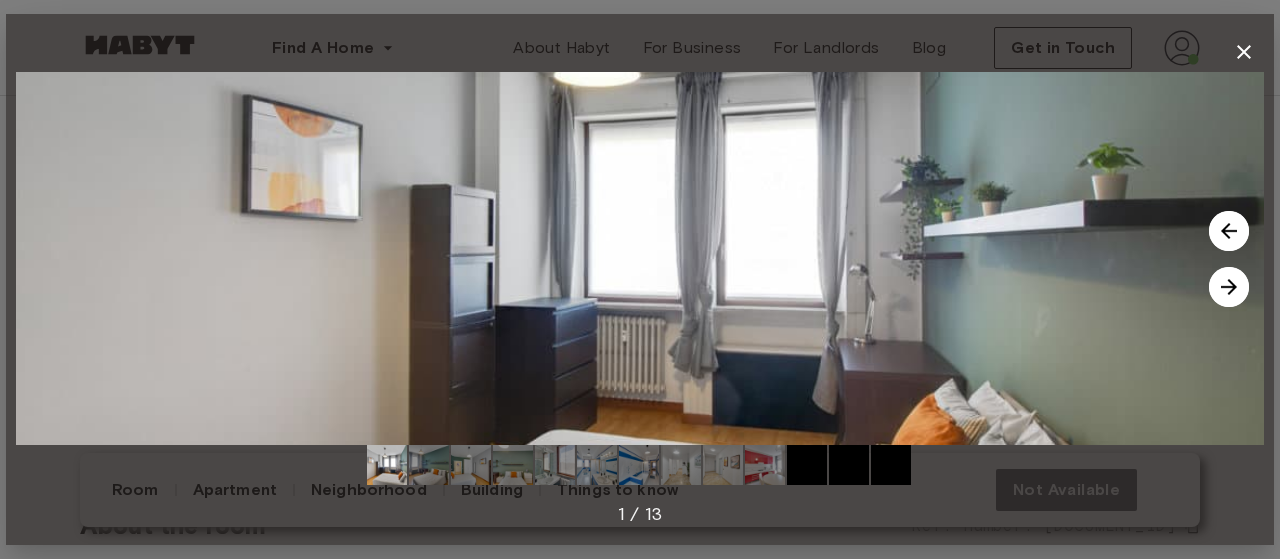 click at bounding box center (1229, 287) 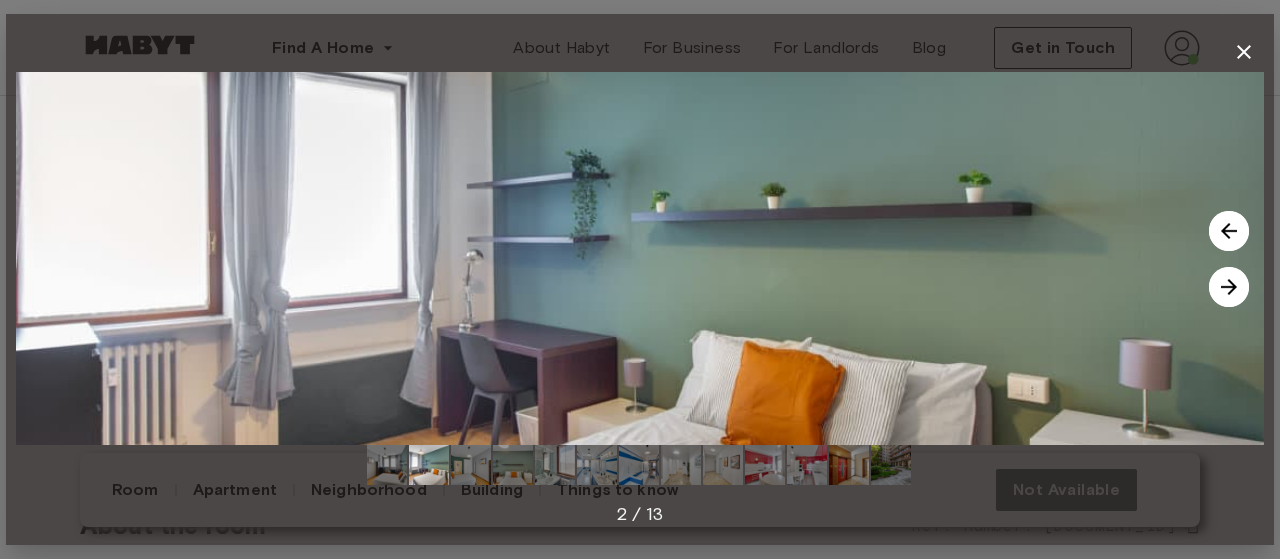click at bounding box center (1229, 287) 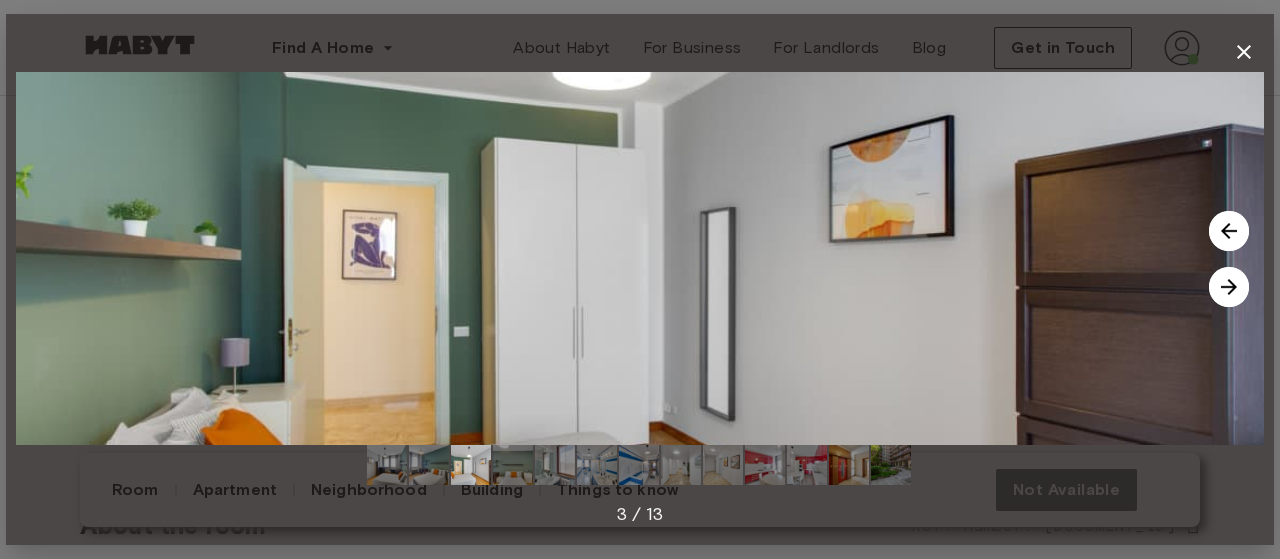 click at bounding box center [1229, 287] 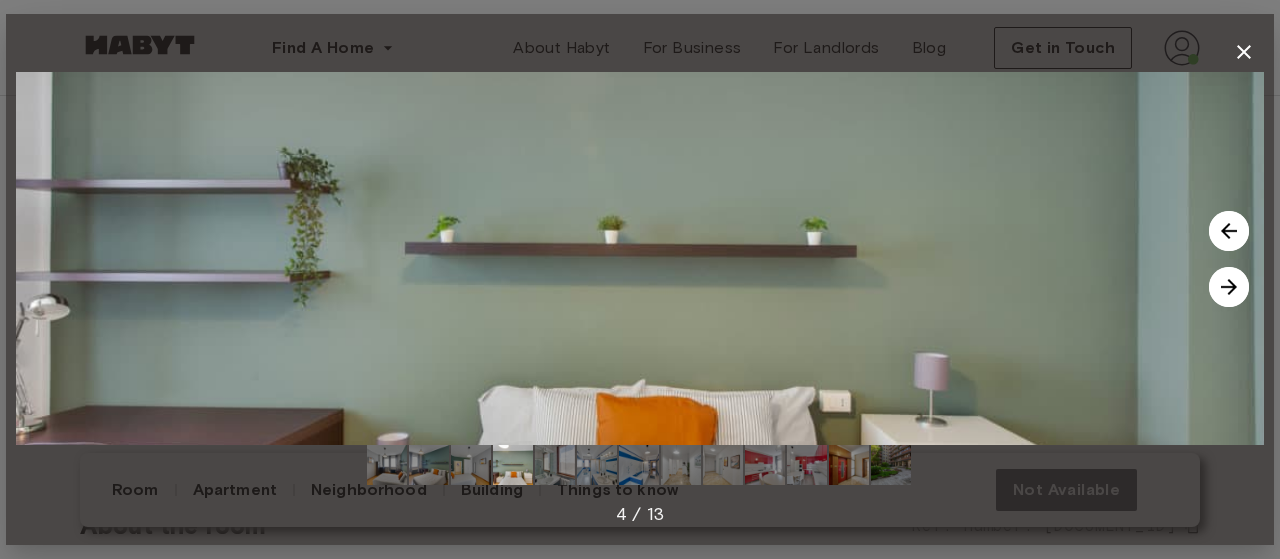 click at bounding box center (1229, 231) 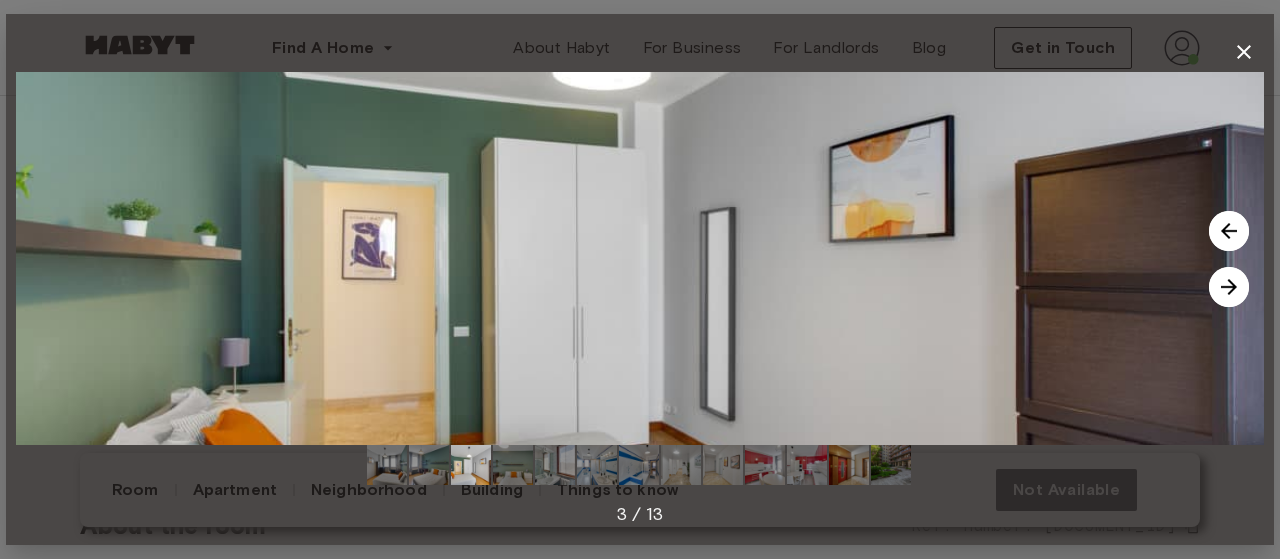 click at bounding box center [1229, 287] 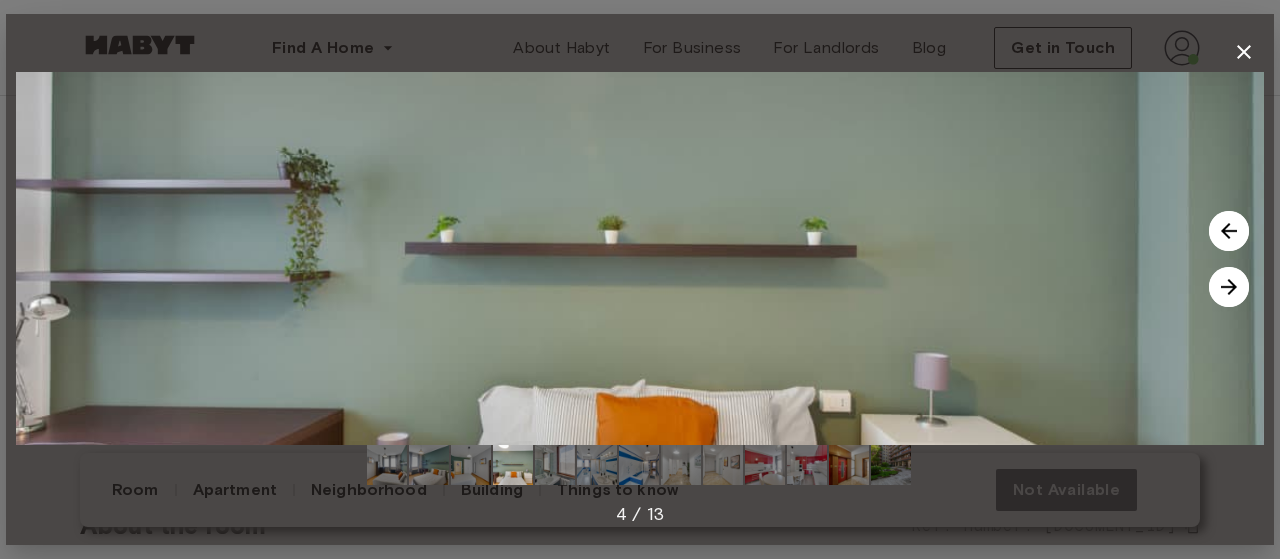 click at bounding box center [1229, 287] 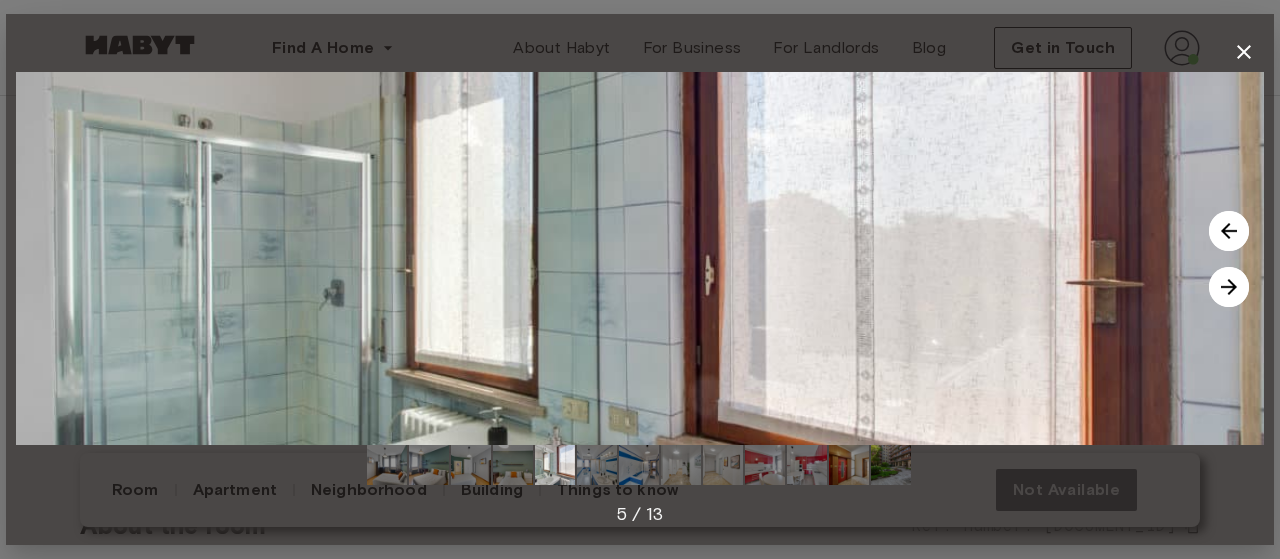 click at bounding box center (1229, 231) 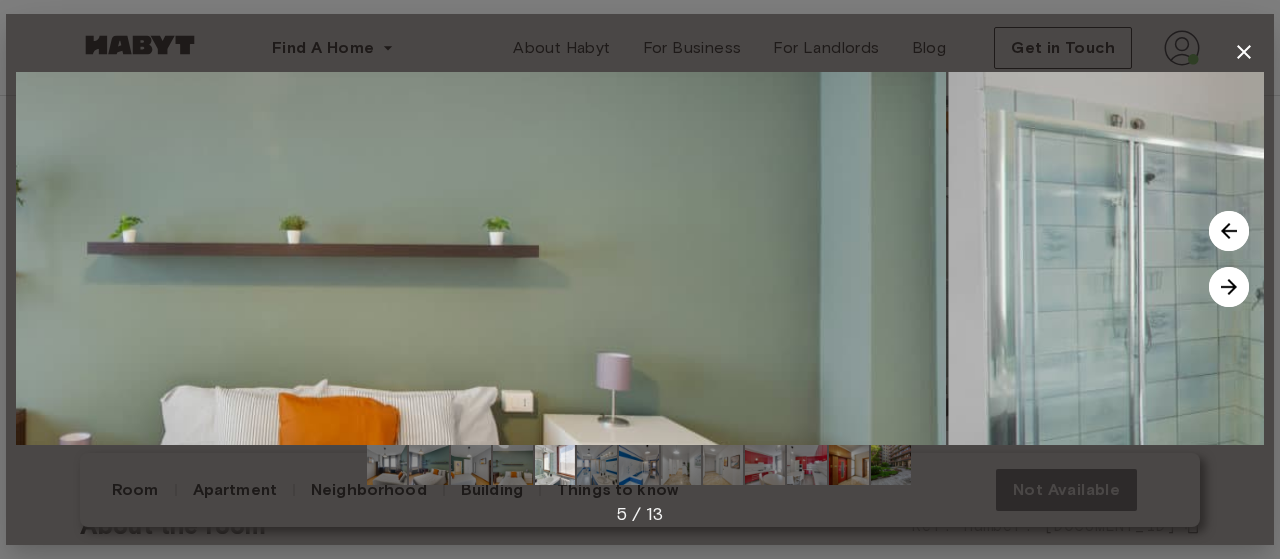 click at bounding box center [1229, 231] 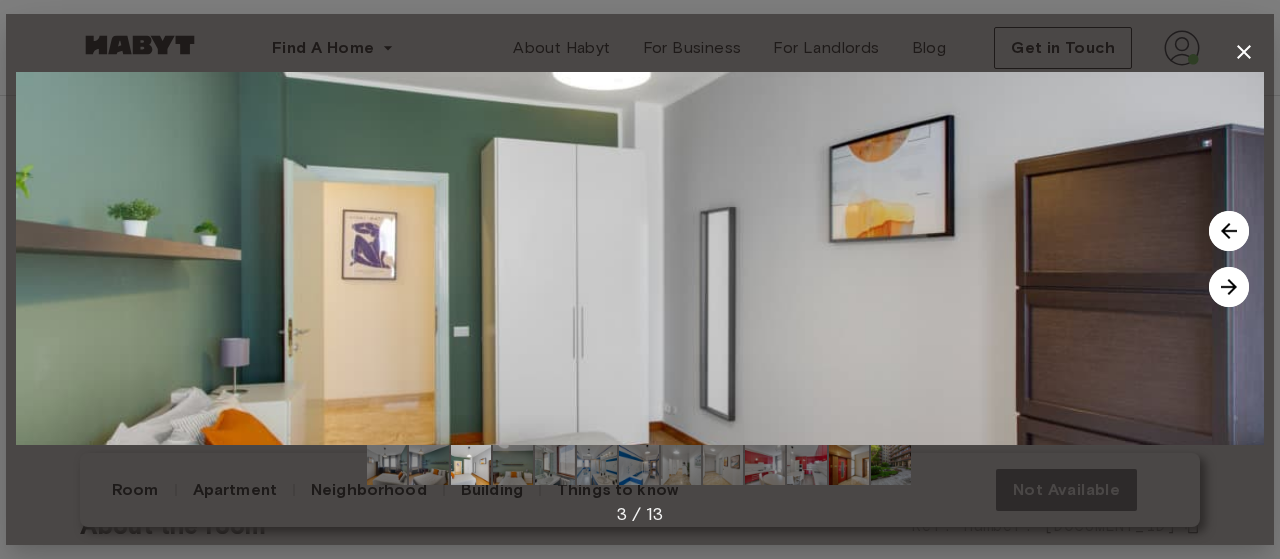 click at bounding box center [1229, 231] 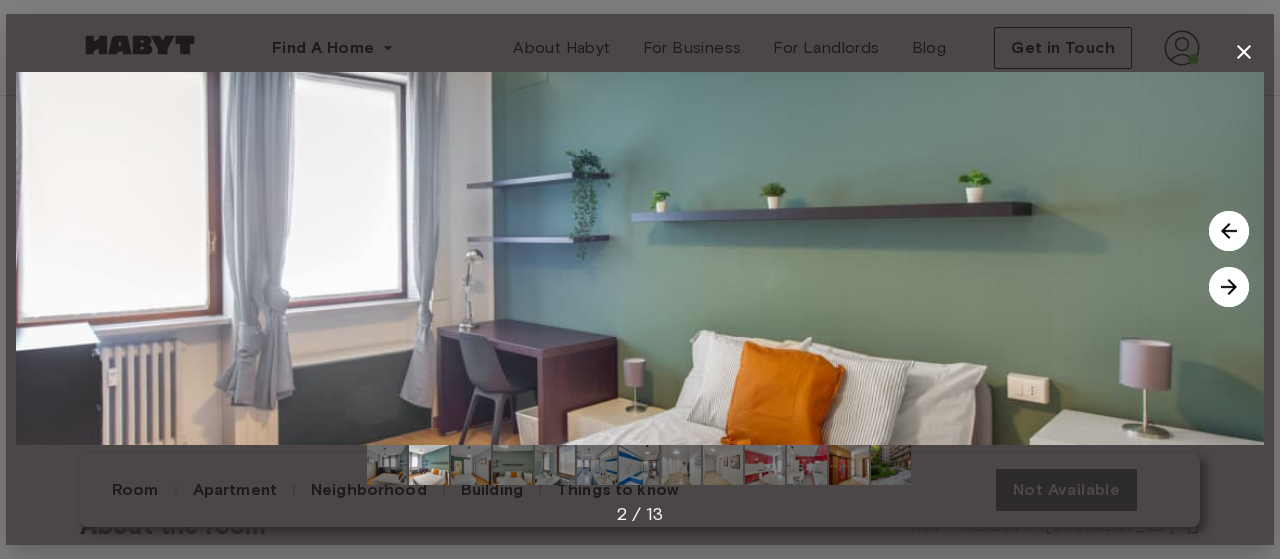 click at bounding box center (1229, 231) 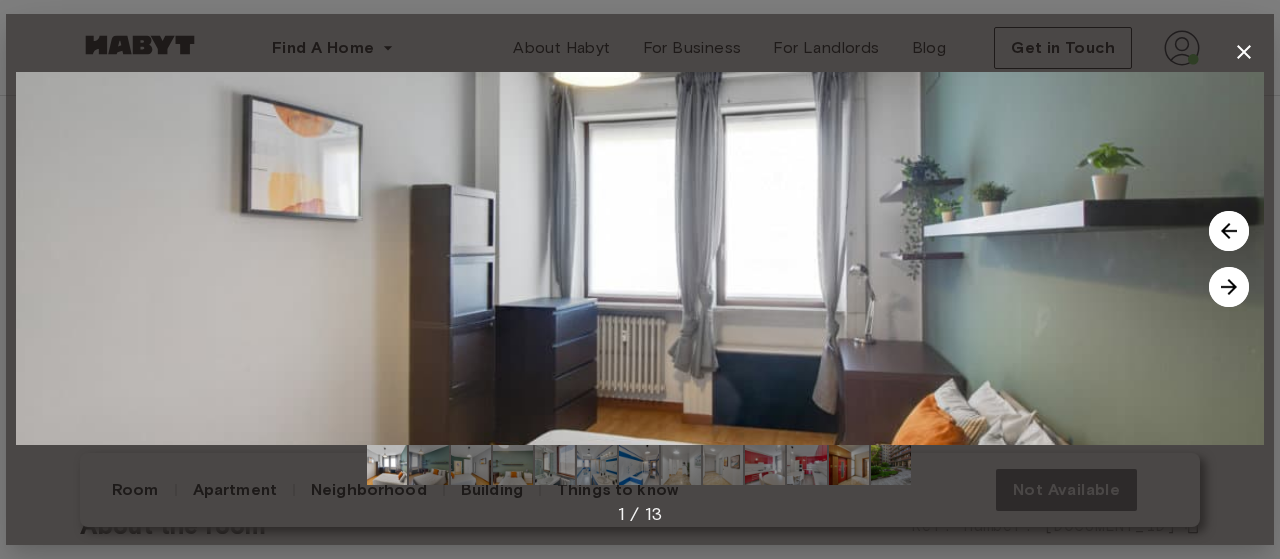 click at bounding box center [1229, 231] 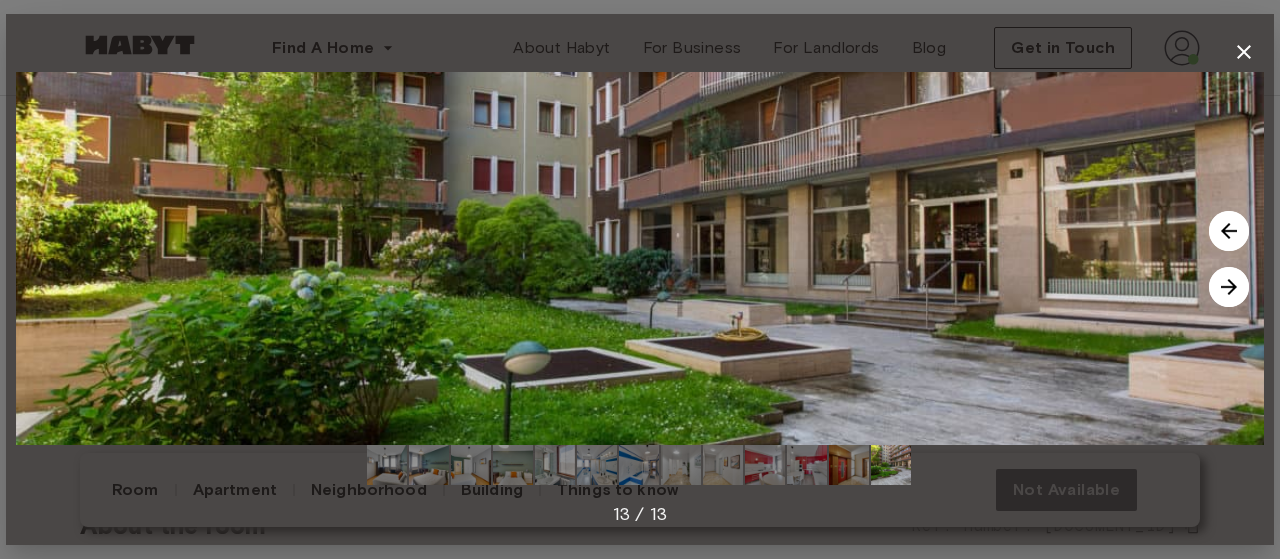 click at bounding box center (640, 258) 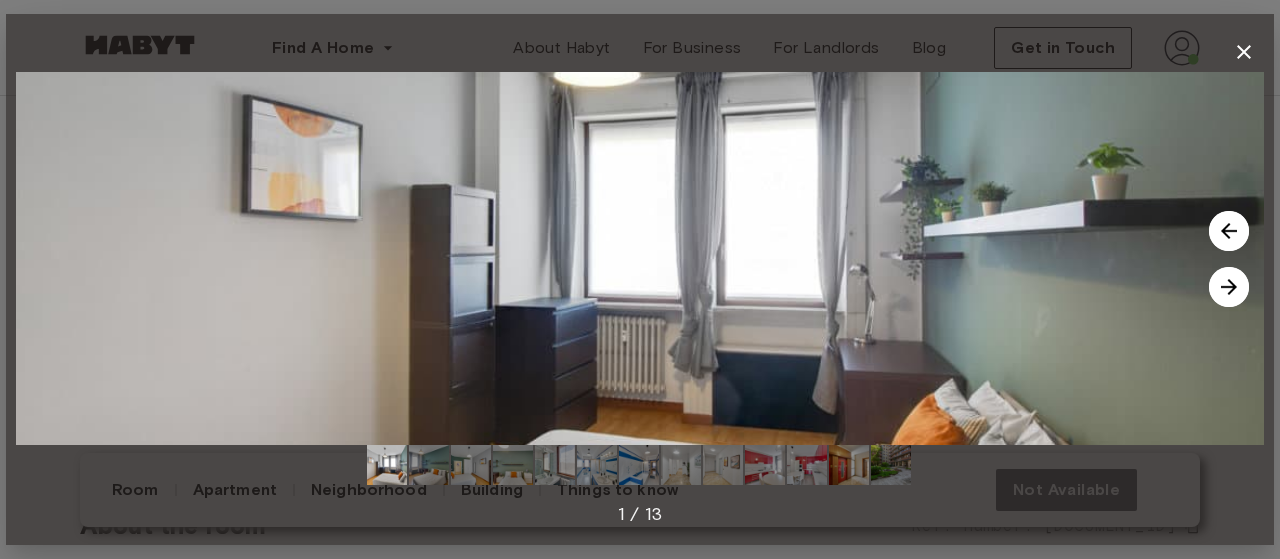 click at bounding box center [1229, 287] 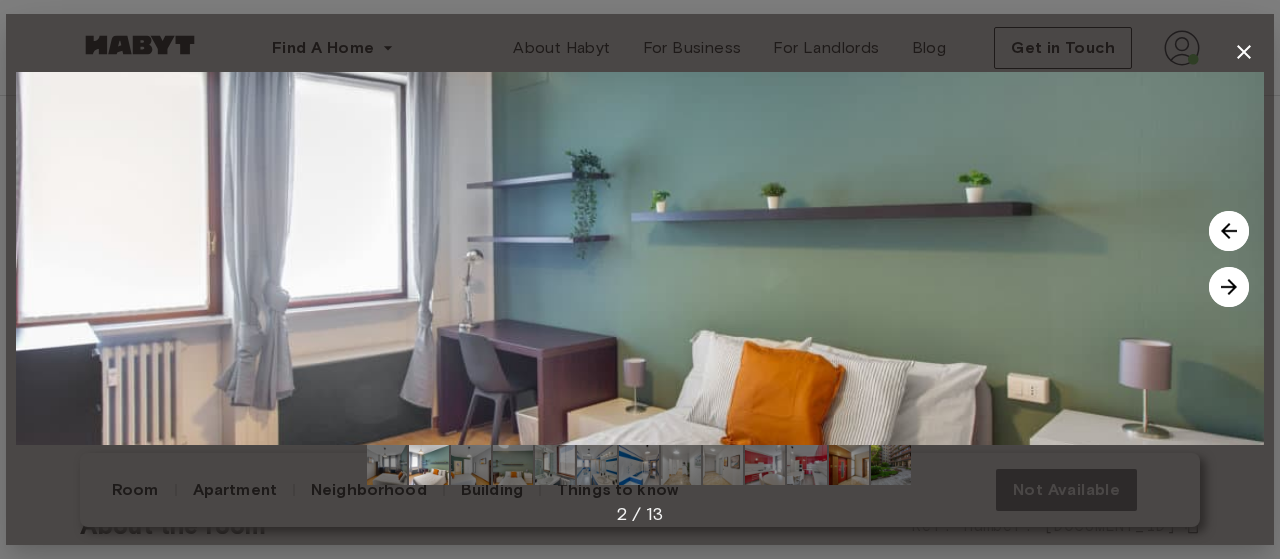 click at bounding box center [1229, 287] 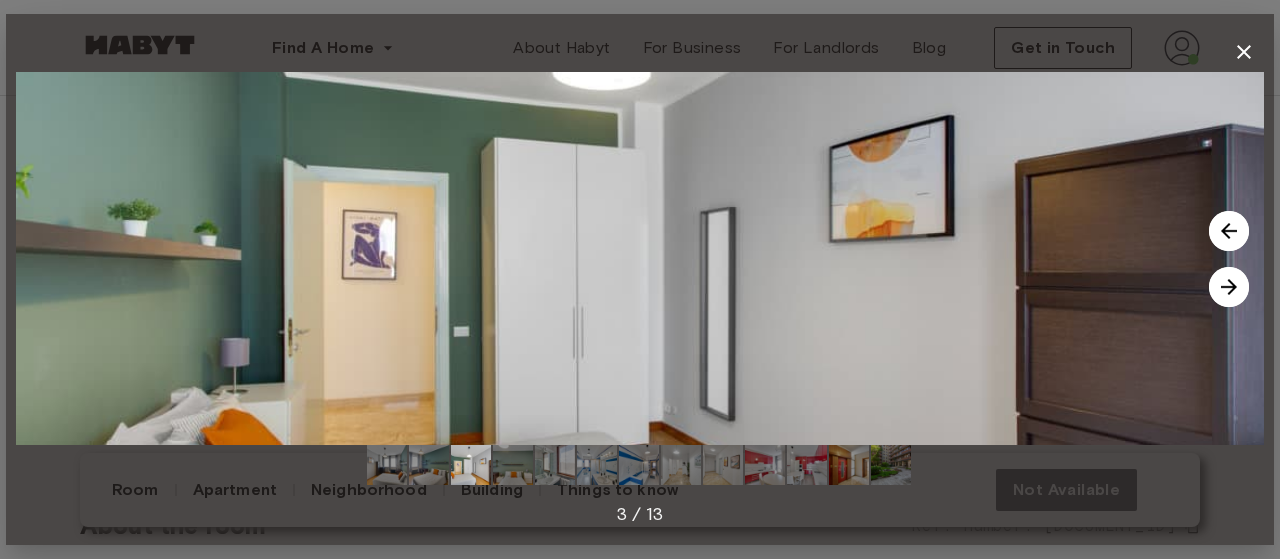 click at bounding box center [1229, 287] 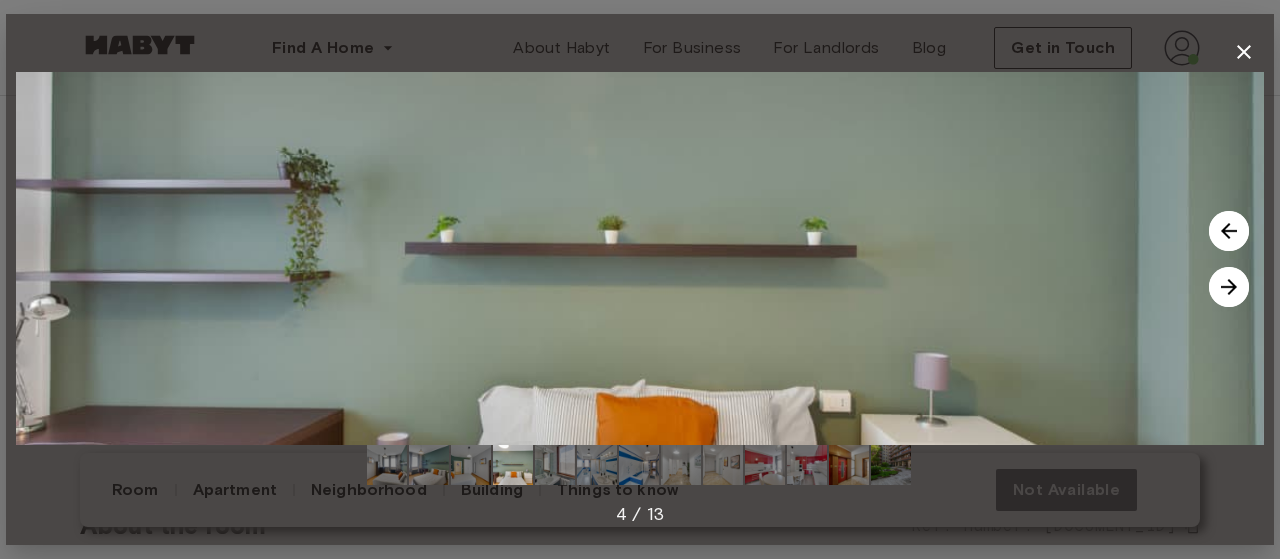 click at bounding box center (1229, 287) 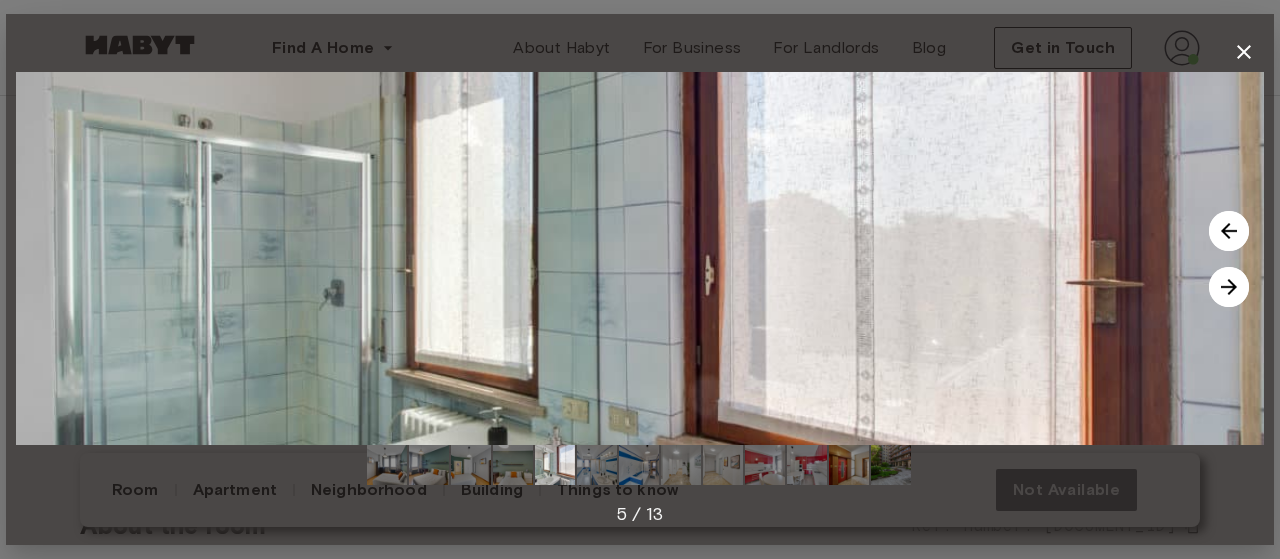 click at bounding box center [1229, 231] 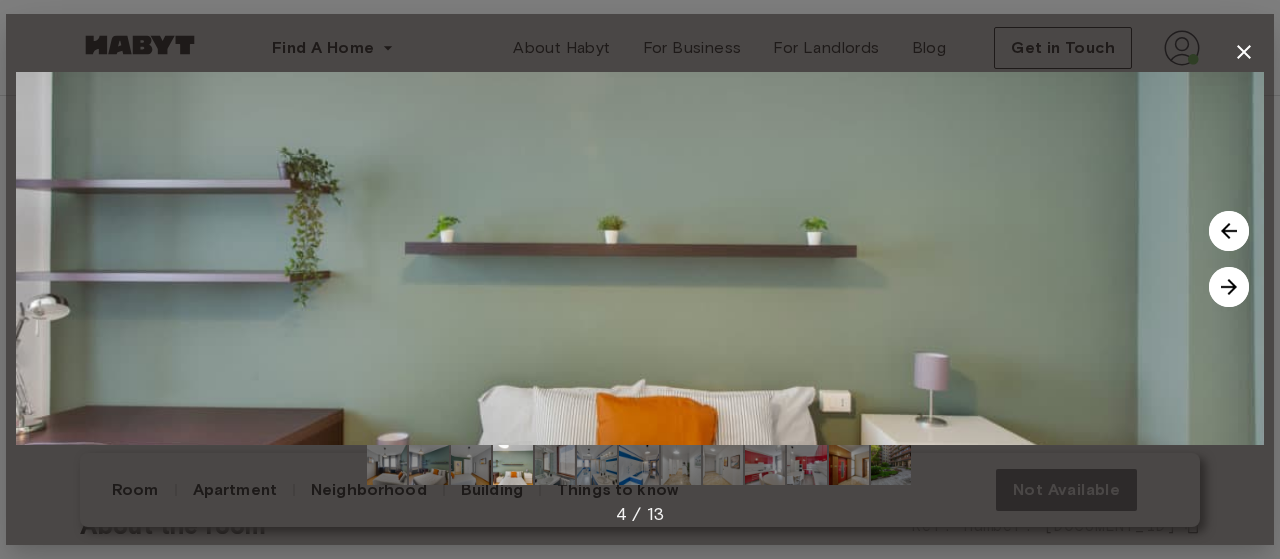 click at bounding box center [1229, 231] 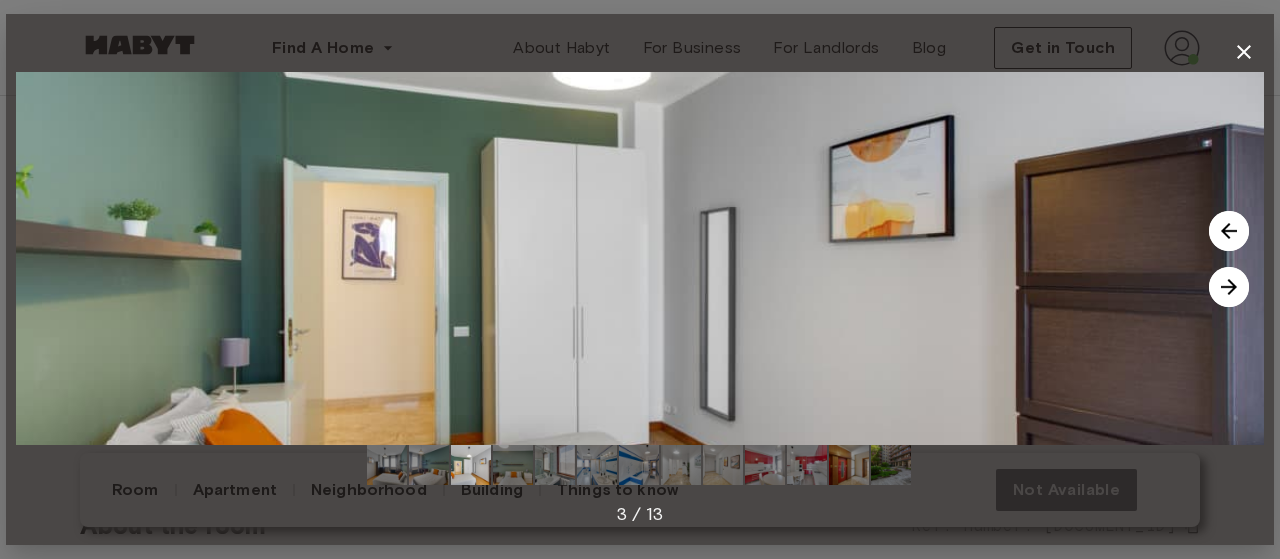 click at bounding box center (640, 258) 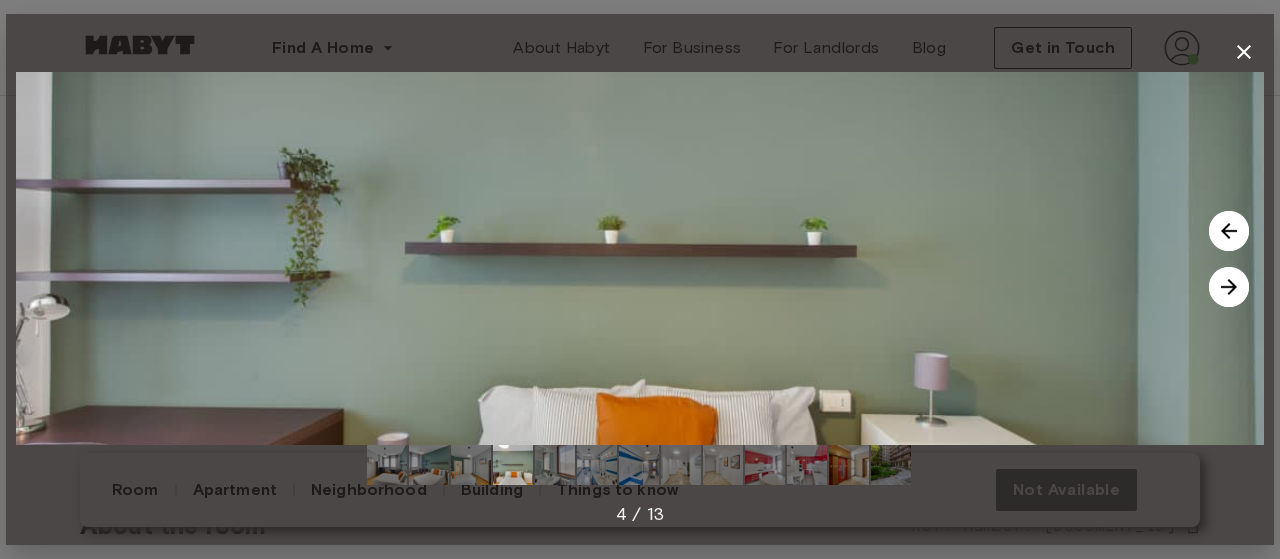click at bounding box center [1229, 231] 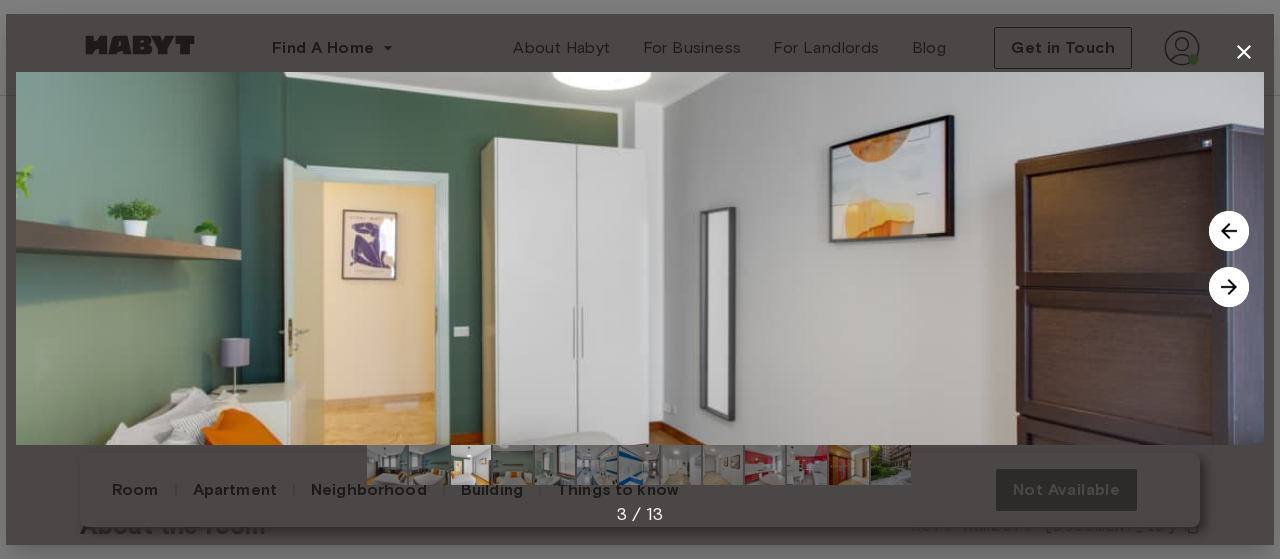 click at bounding box center (1229, 231) 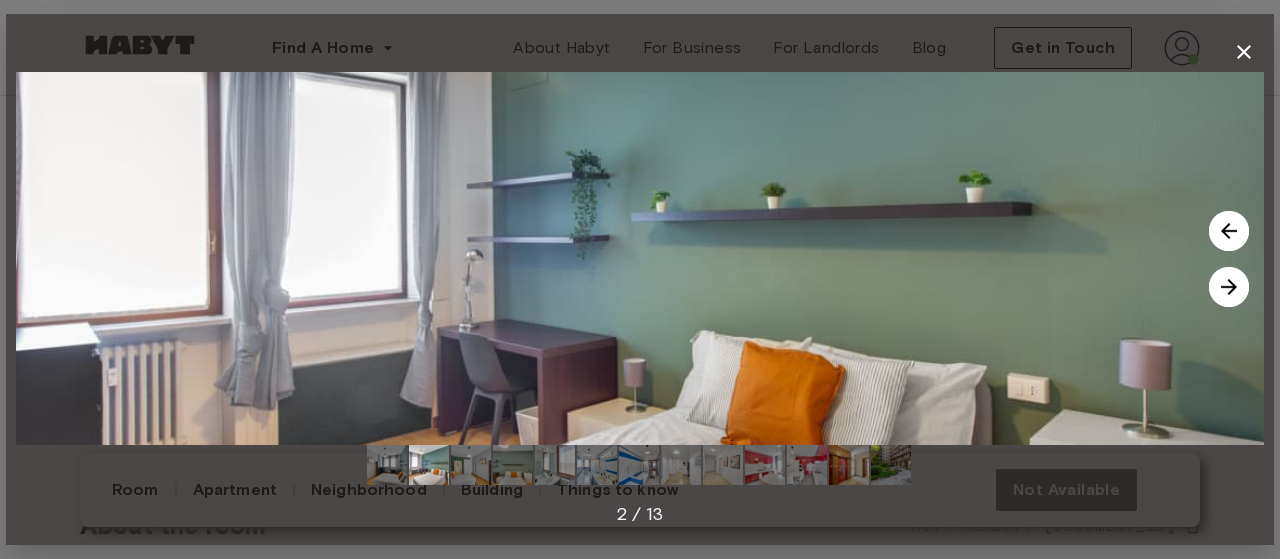click at bounding box center [1229, 231] 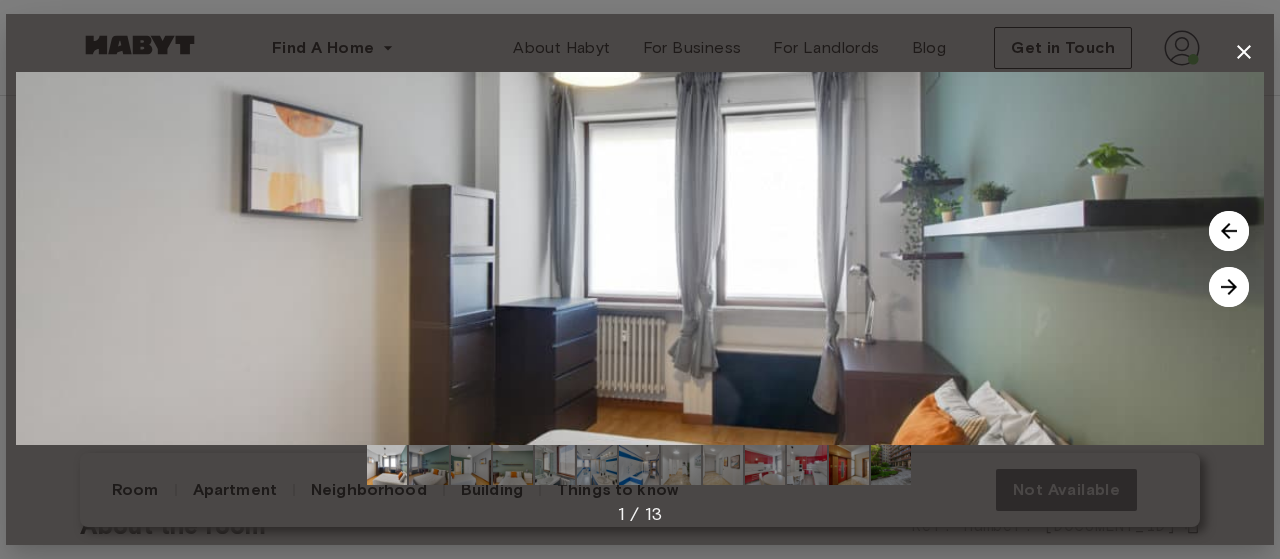 click at bounding box center [1229, 287] 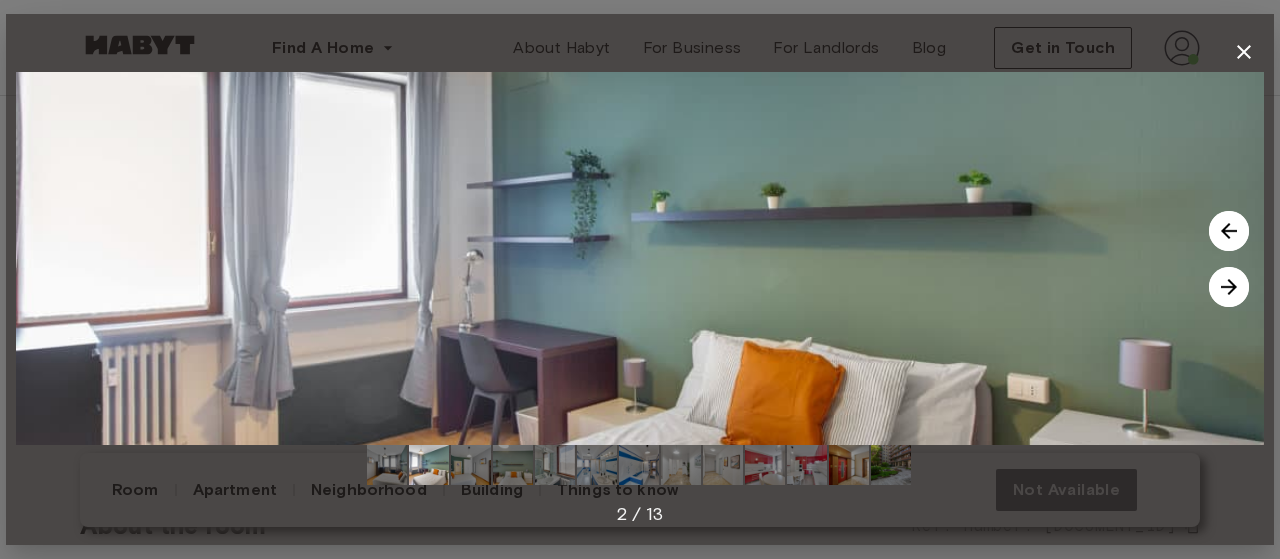 click at bounding box center [1229, 287] 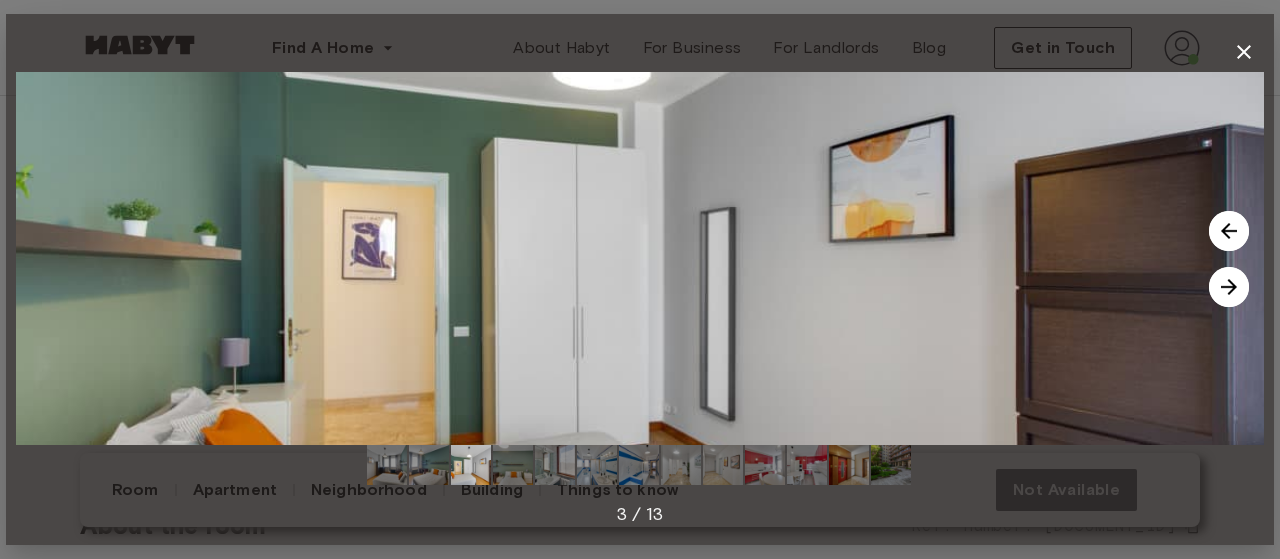 click at bounding box center [1229, 231] 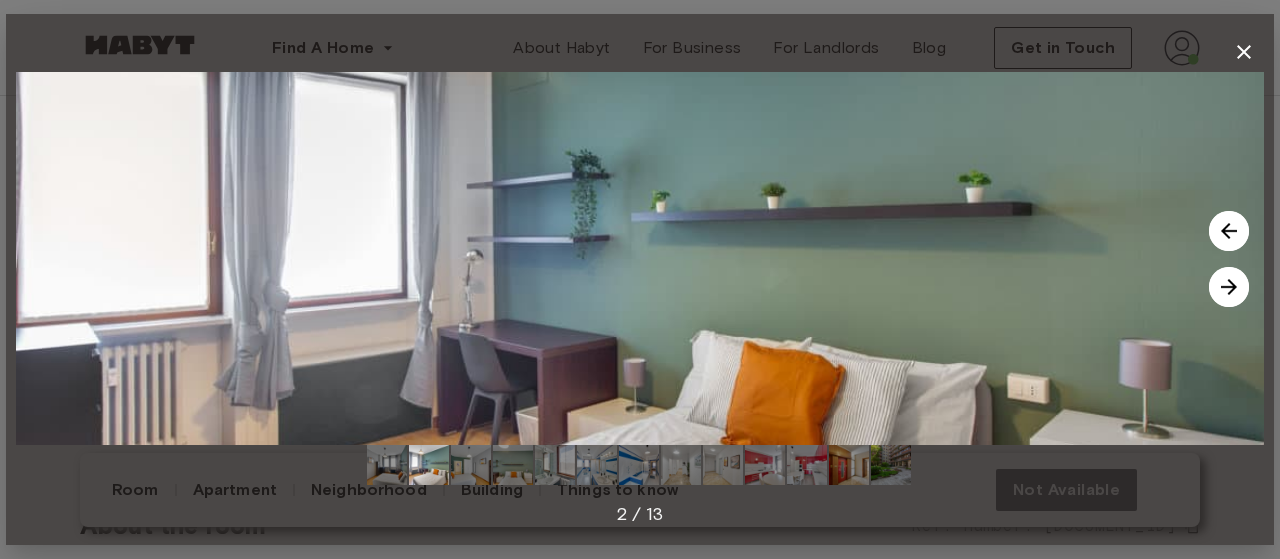 click at bounding box center [1229, 231] 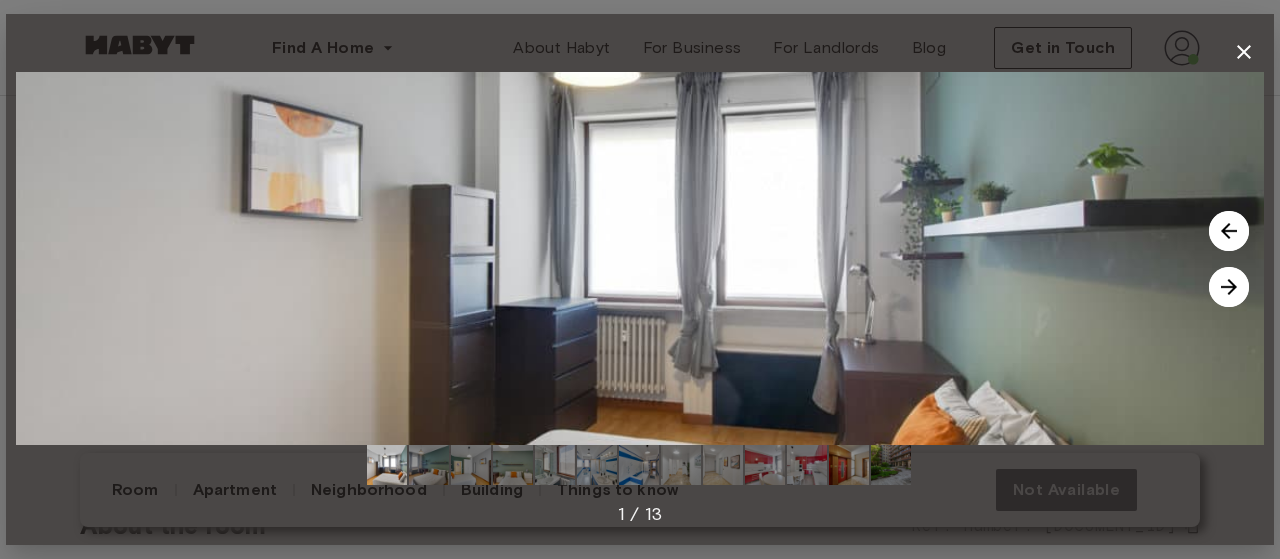 click at bounding box center (1229, 231) 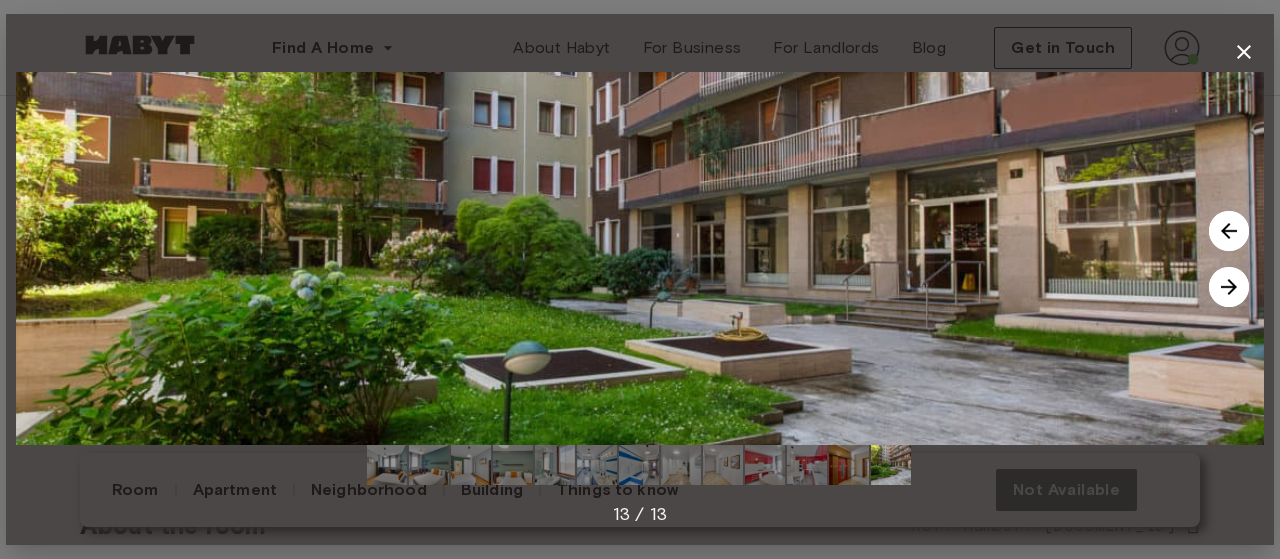 click at bounding box center (1229, 287) 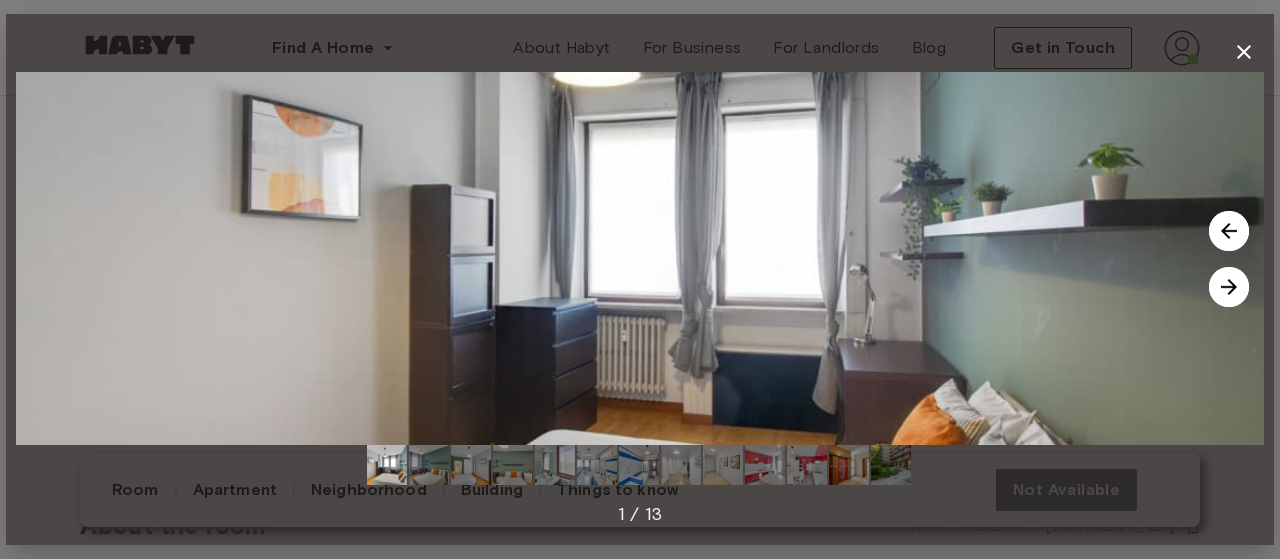 click at bounding box center (1229, 287) 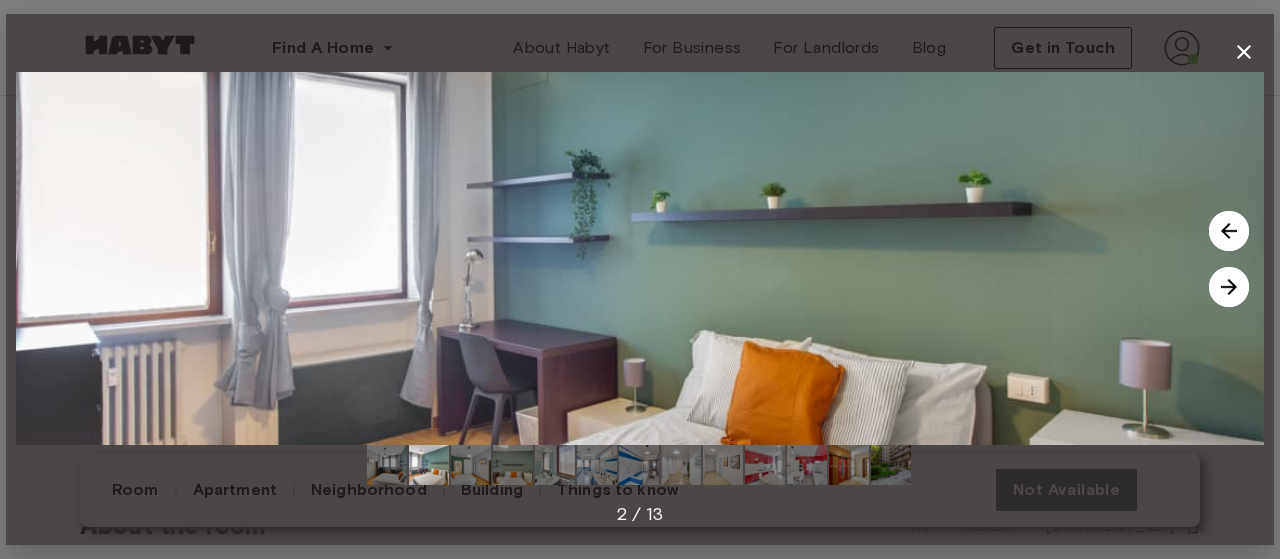 click at bounding box center (1229, 287) 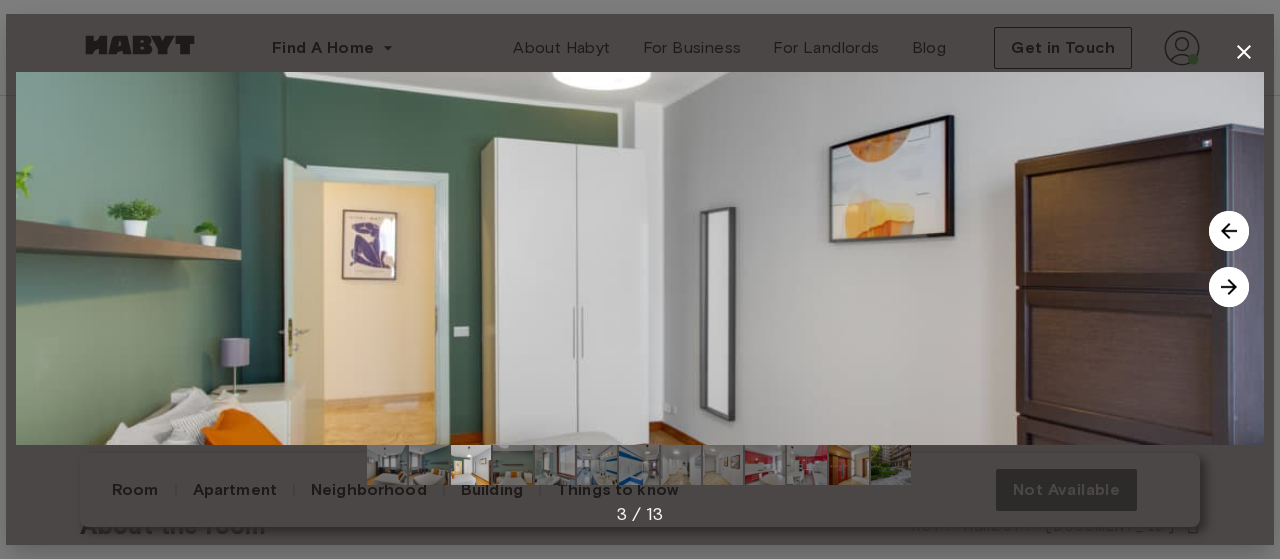 click at bounding box center [1229, 287] 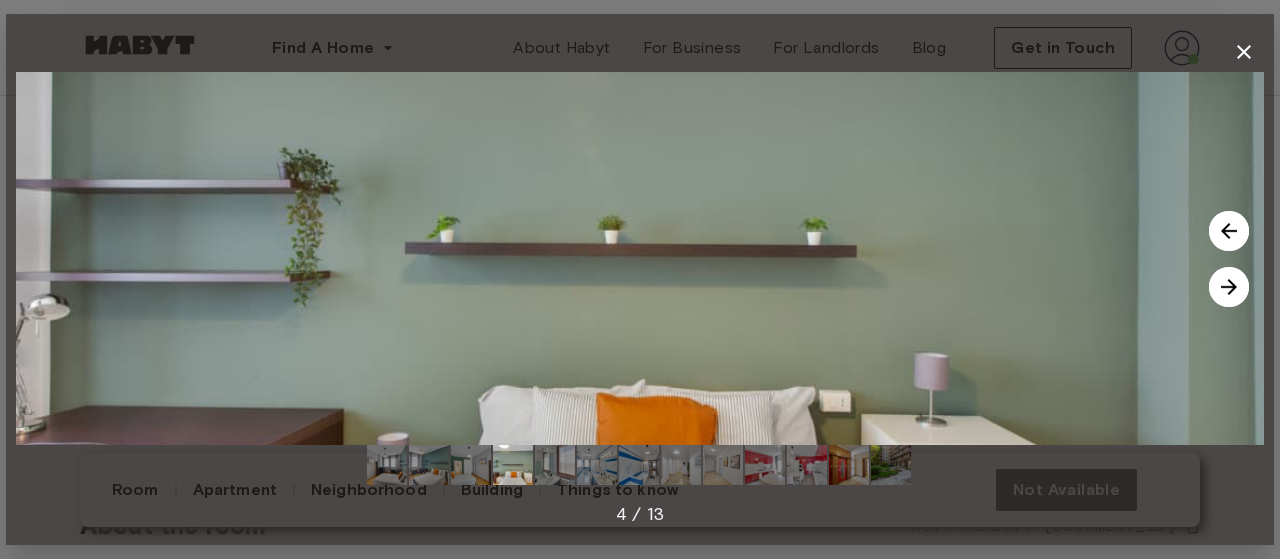 click at bounding box center (1229, 287) 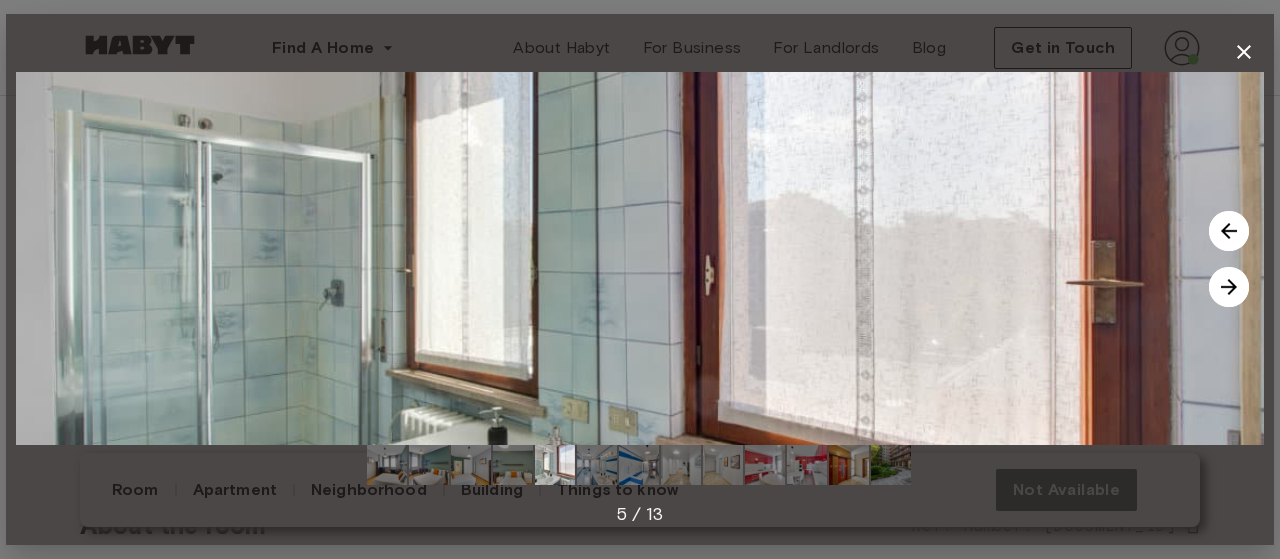 click at bounding box center [1229, 287] 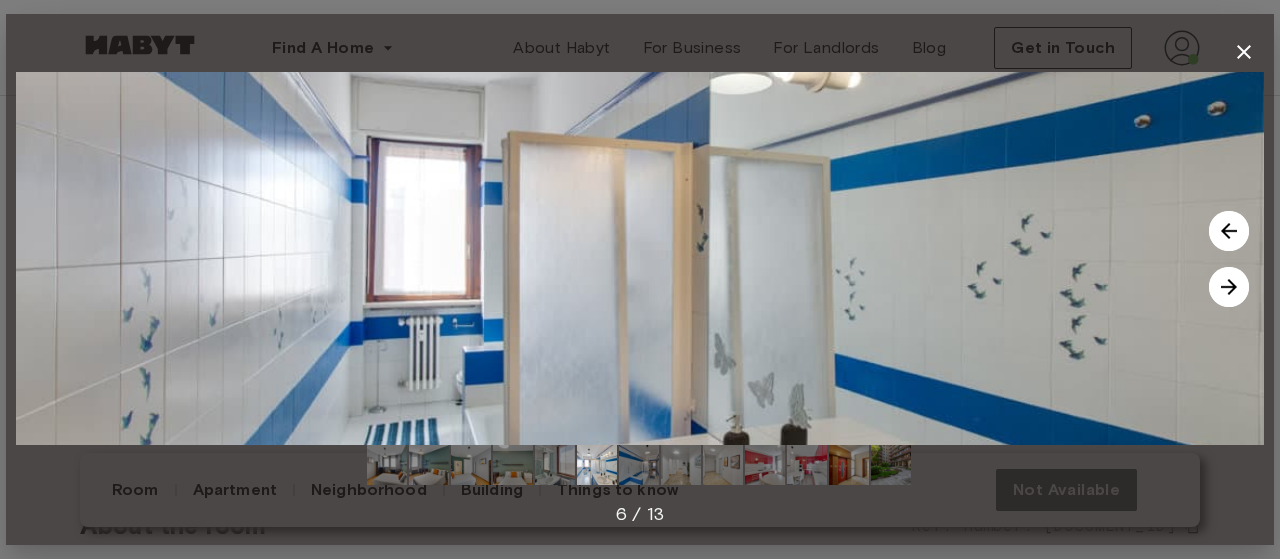click at bounding box center [1229, 287] 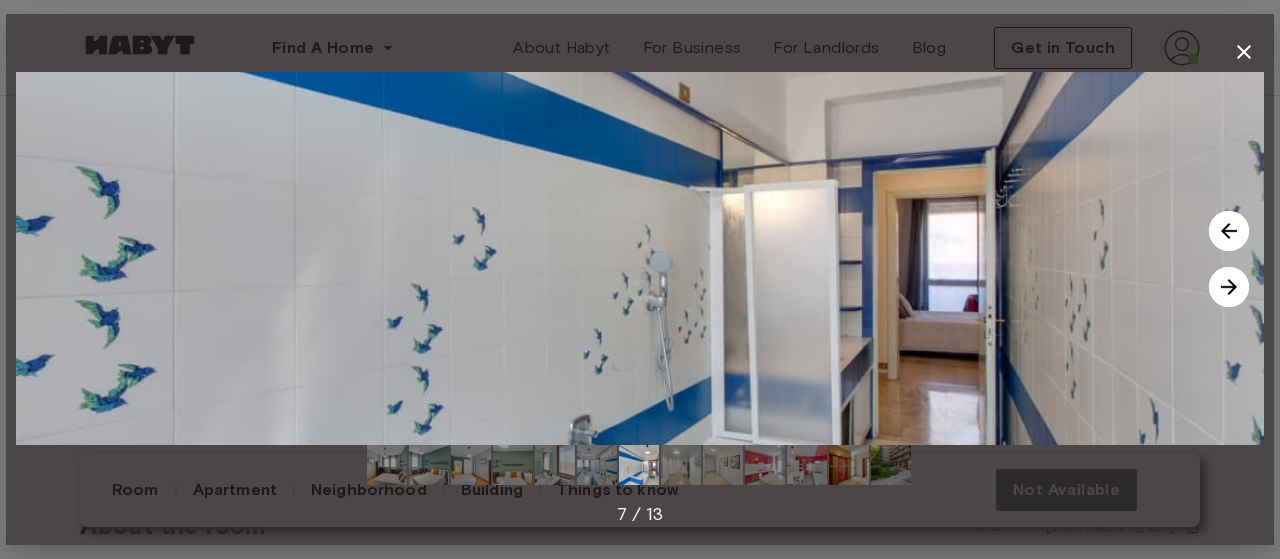 click at bounding box center (1229, 287) 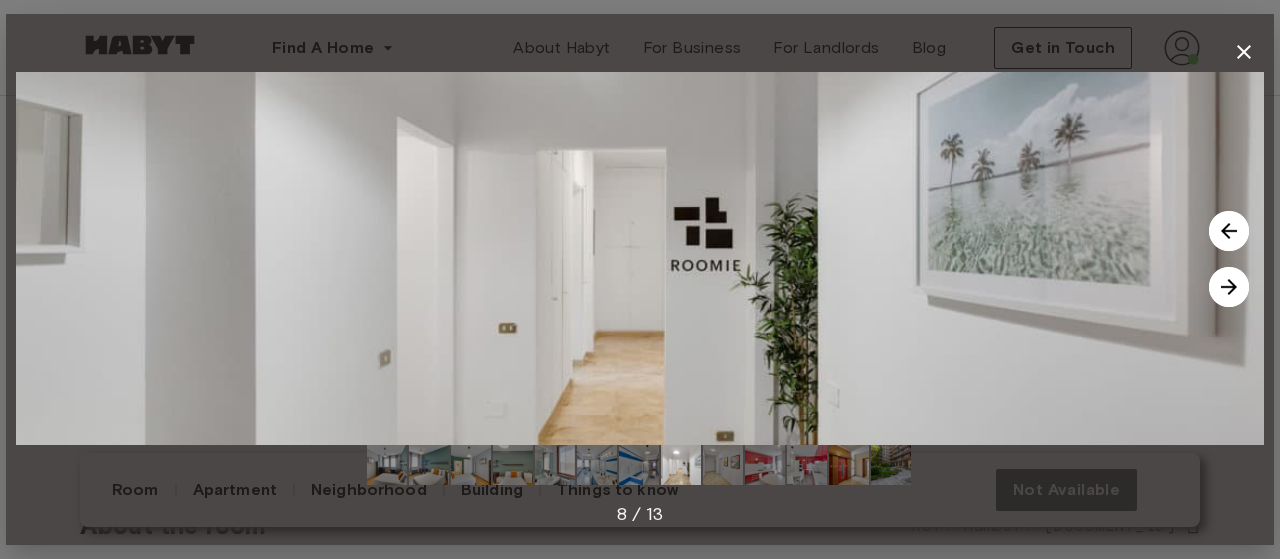 click at bounding box center [1229, 287] 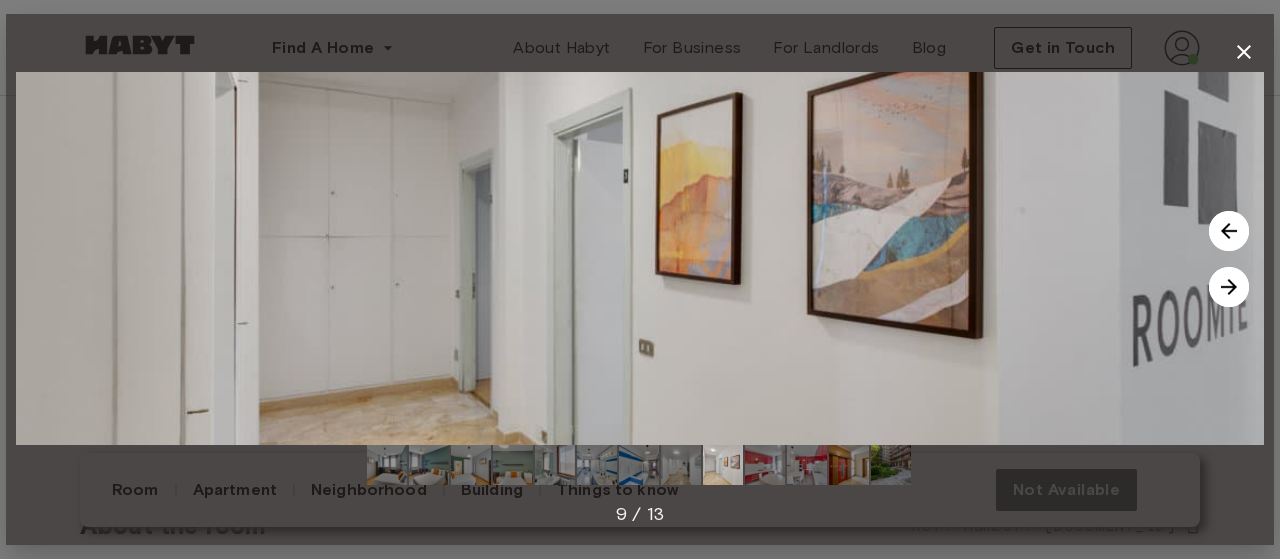 click at bounding box center (1229, 287) 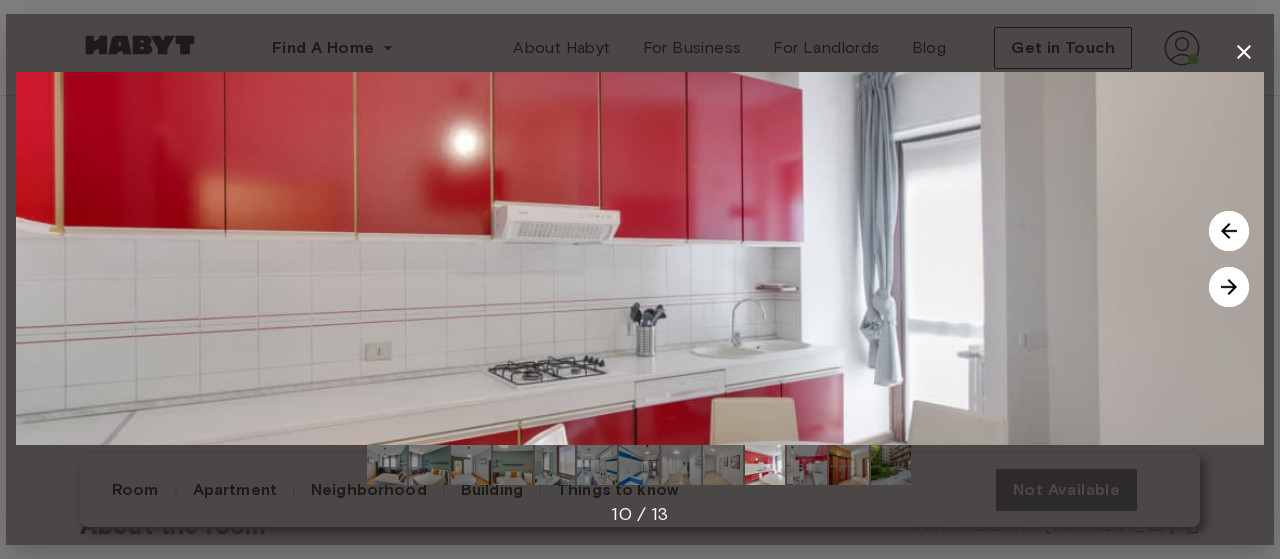click at bounding box center [1229, 287] 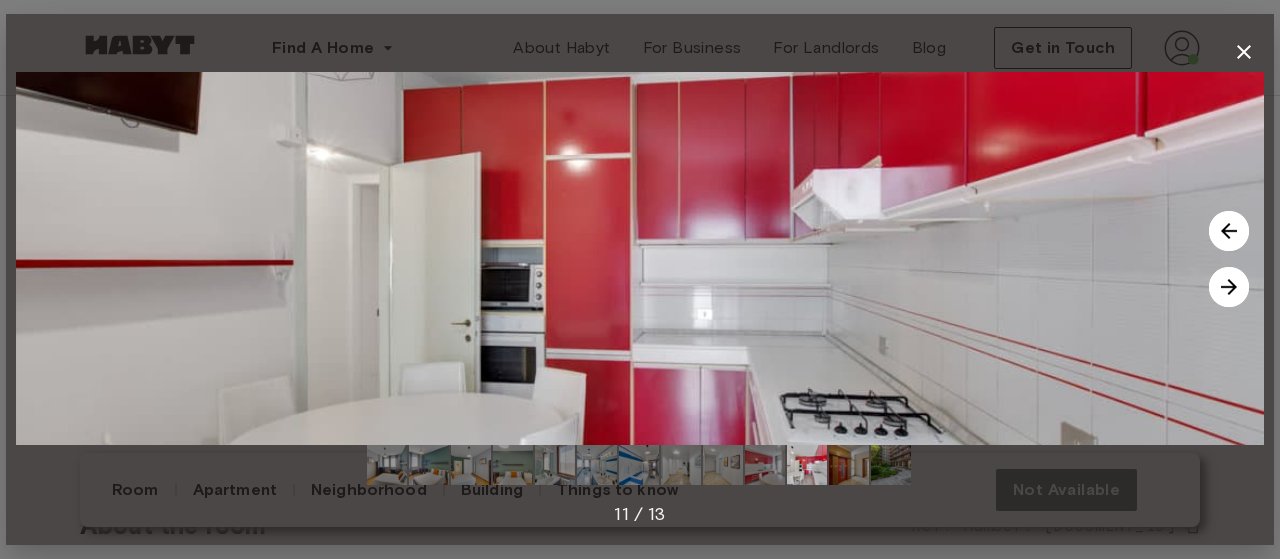 click at bounding box center [1229, 287] 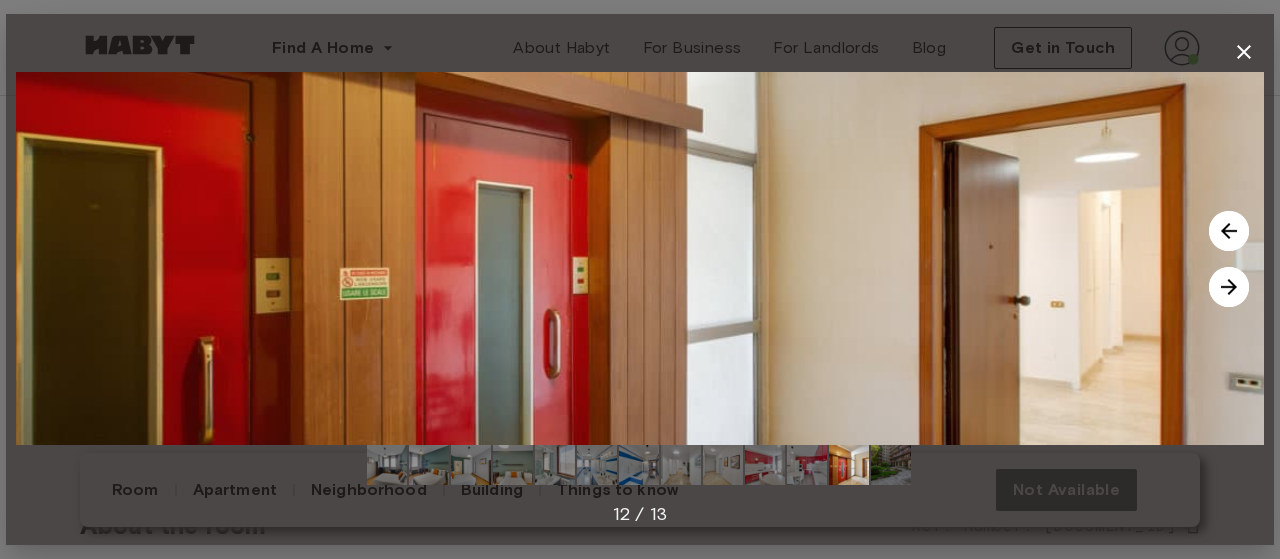 click at bounding box center (1229, 287) 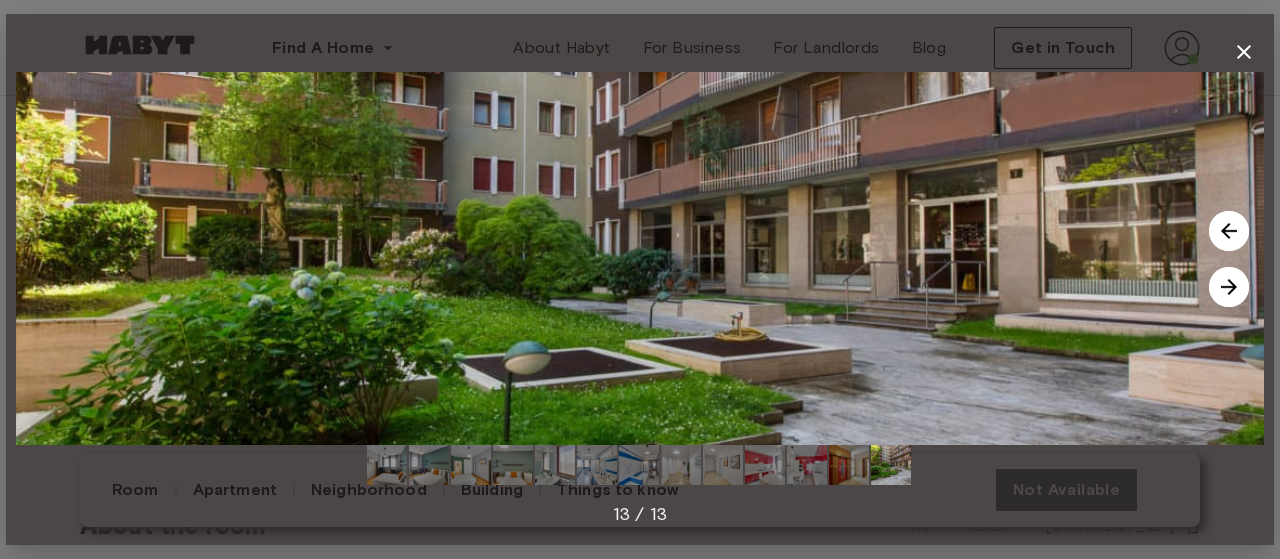 click at bounding box center [1229, 287] 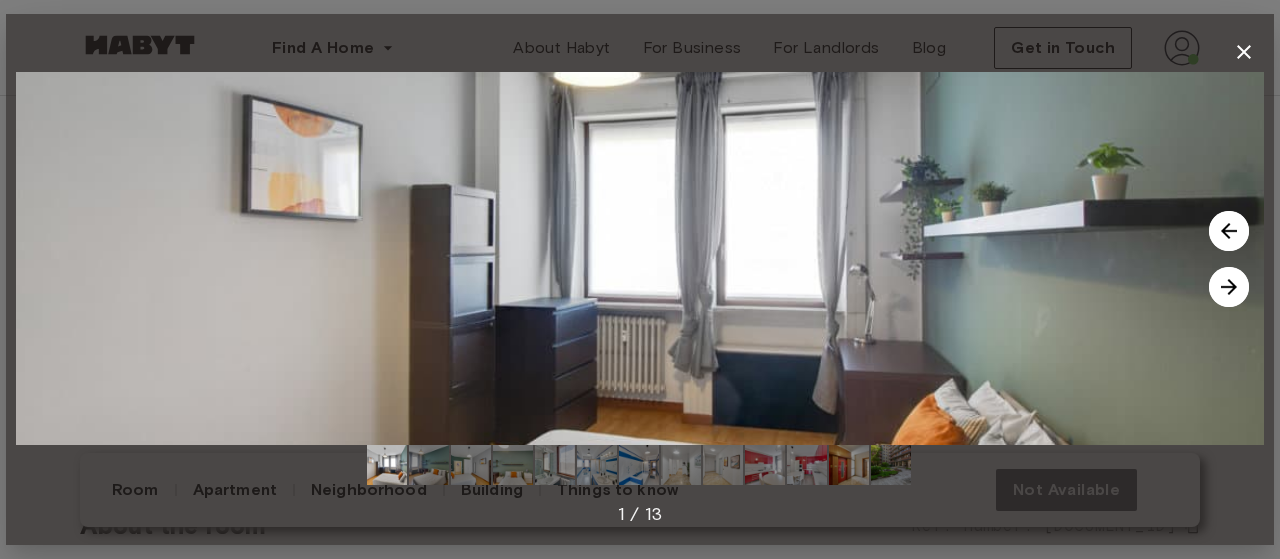 click at bounding box center [1229, 287] 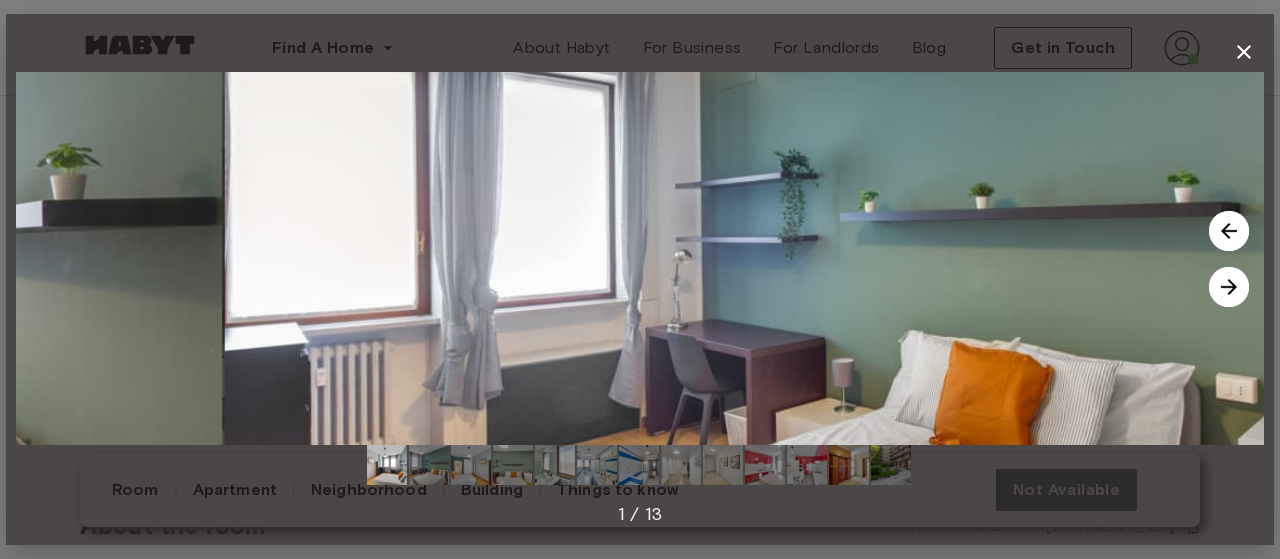 click at bounding box center [1229, 287] 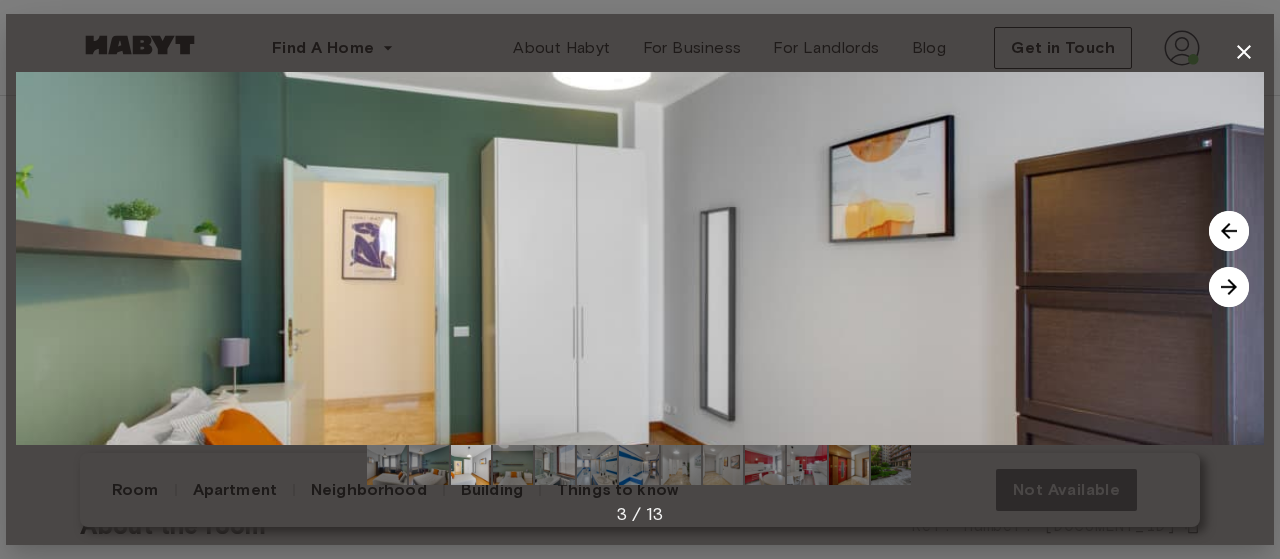 click at bounding box center (1229, 287) 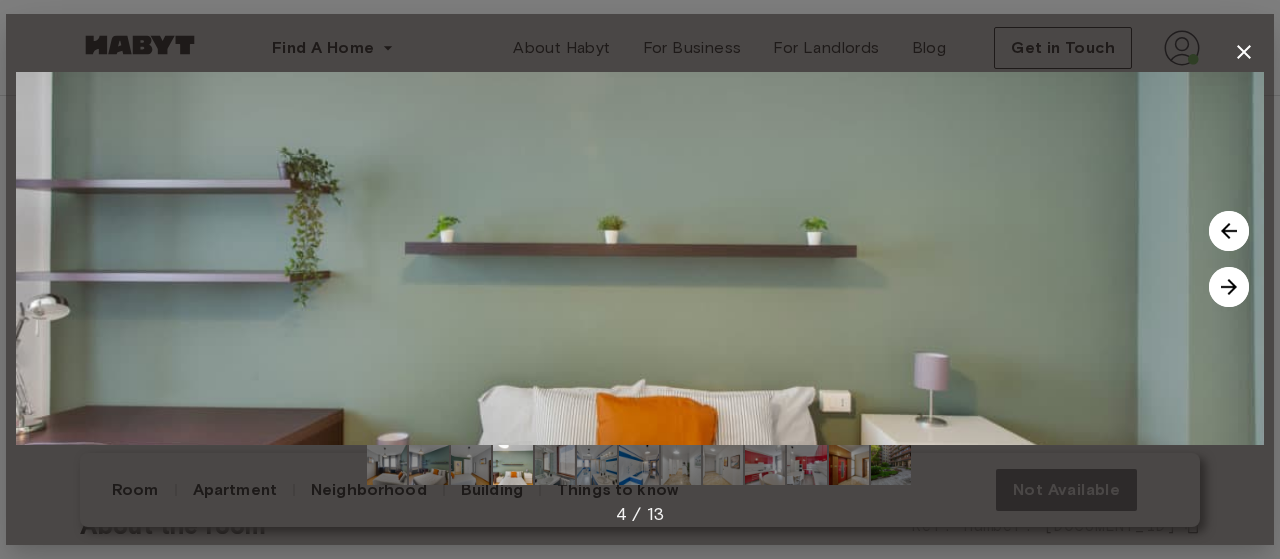 click at bounding box center [1229, 287] 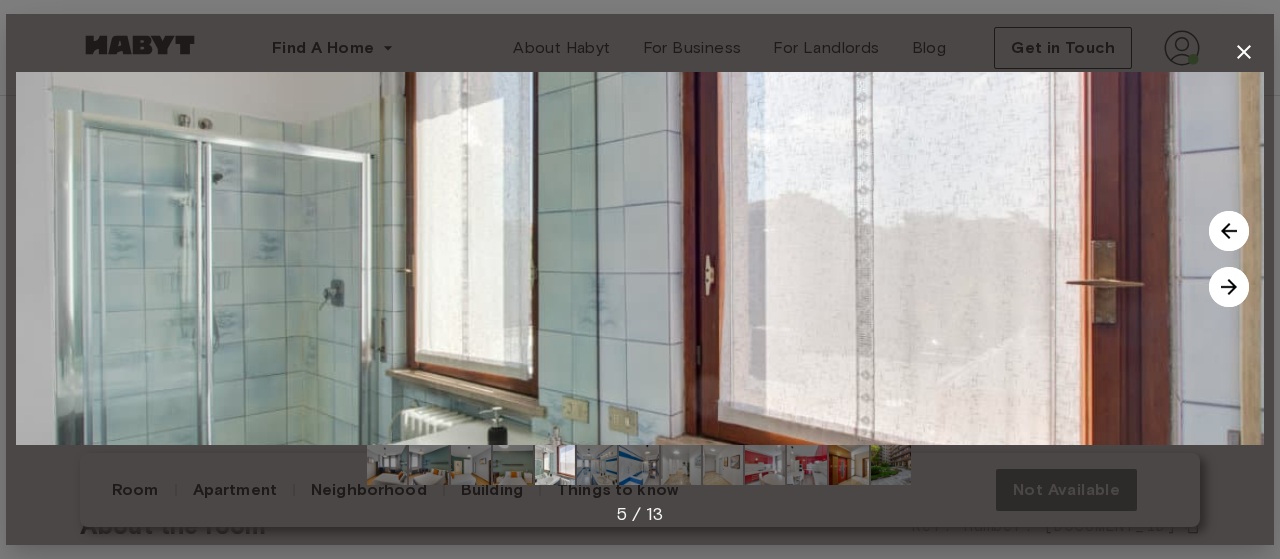 click at bounding box center [1229, 287] 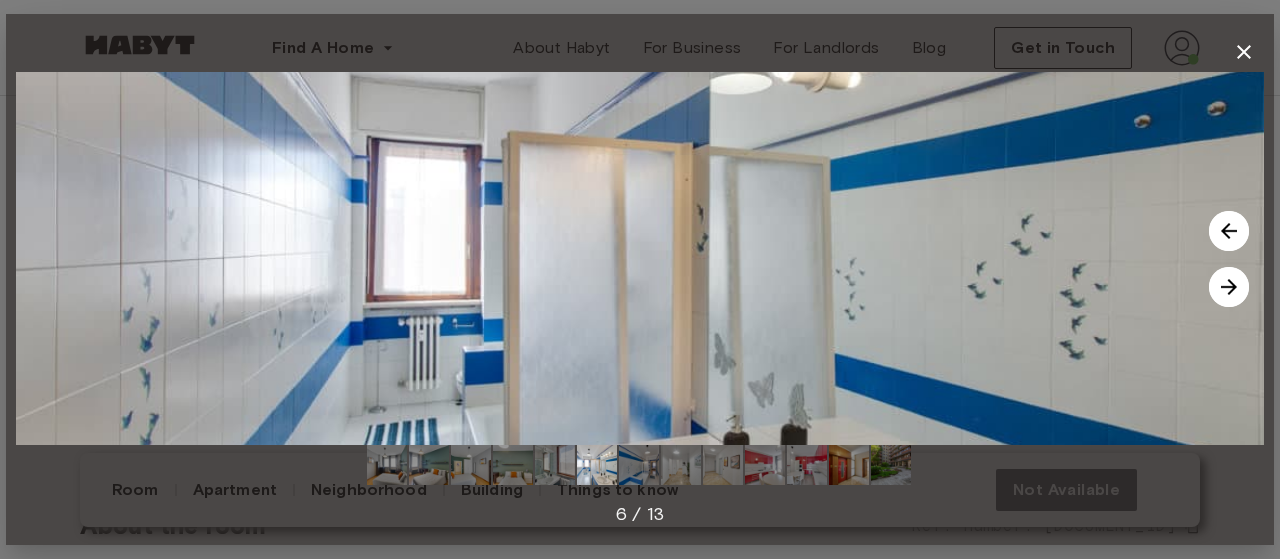 click at bounding box center (1229, 287) 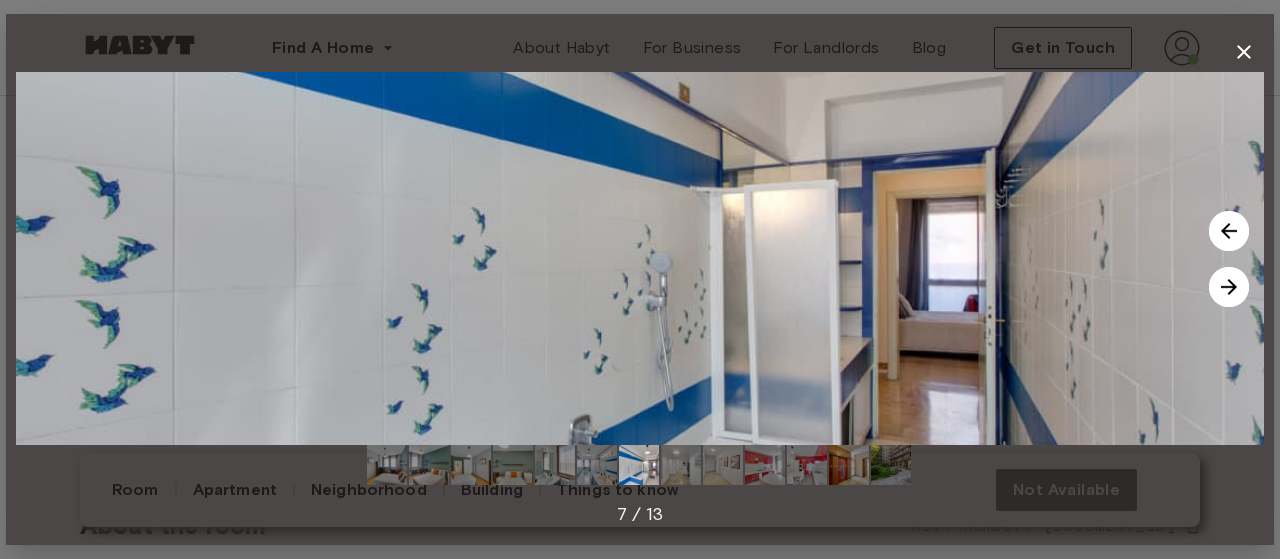click at bounding box center (1229, 287) 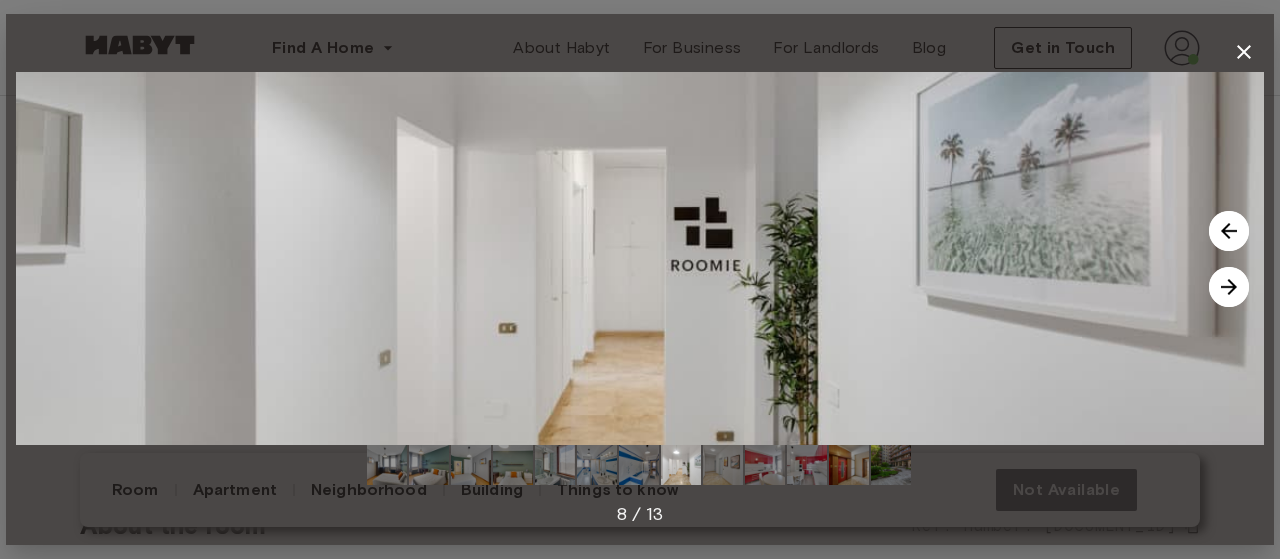 click 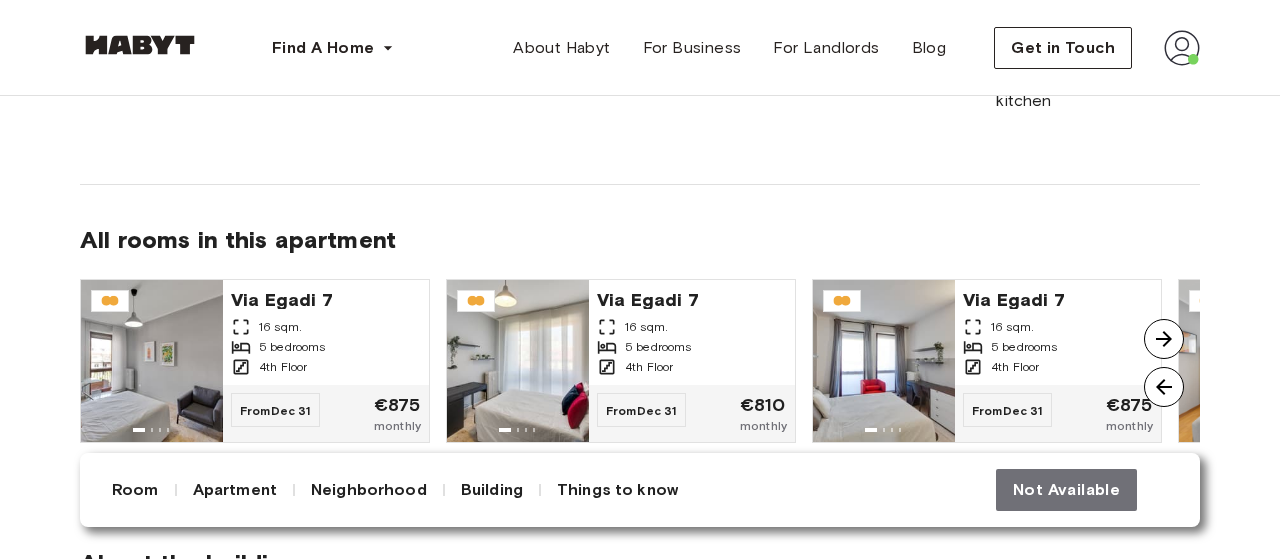 scroll, scrollTop: 1711, scrollLeft: 0, axis: vertical 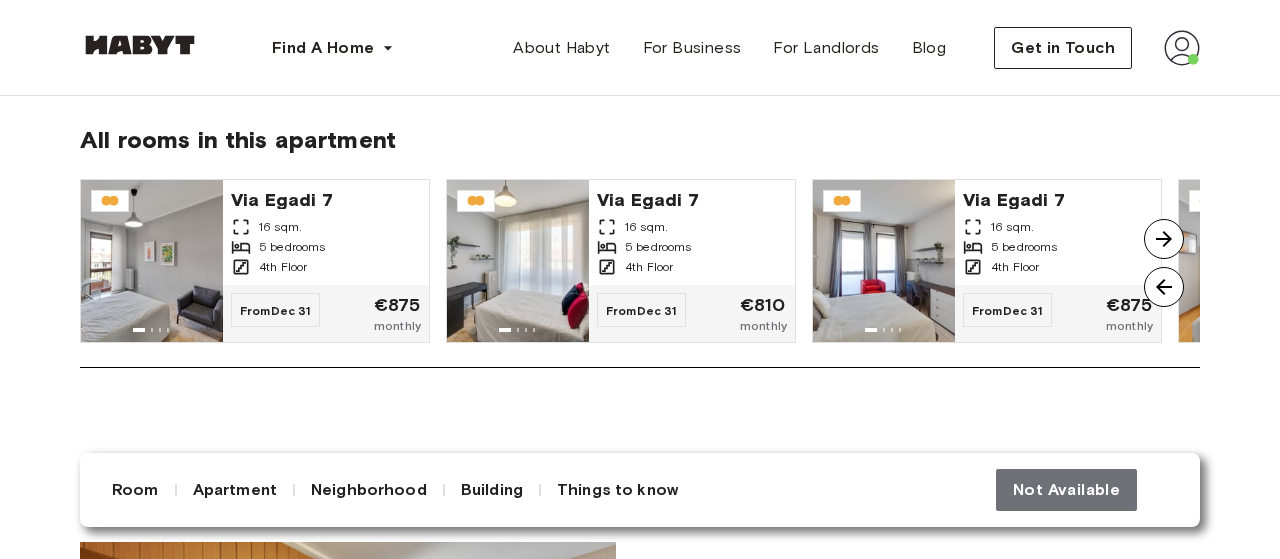 click at bounding box center (1164, 287) 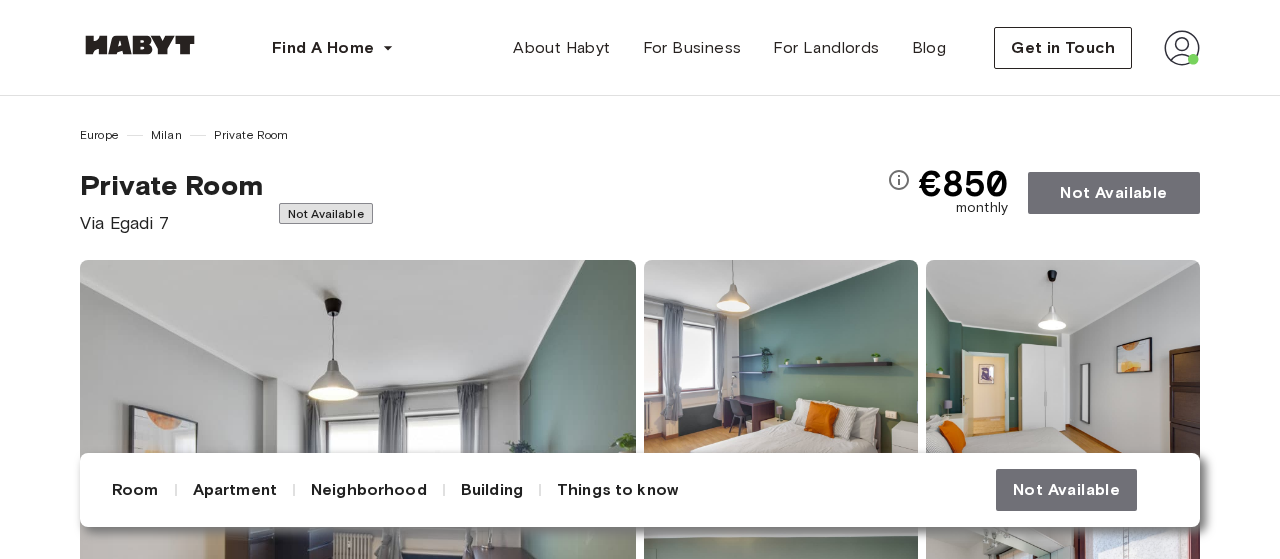 scroll, scrollTop: 0, scrollLeft: 0, axis: both 